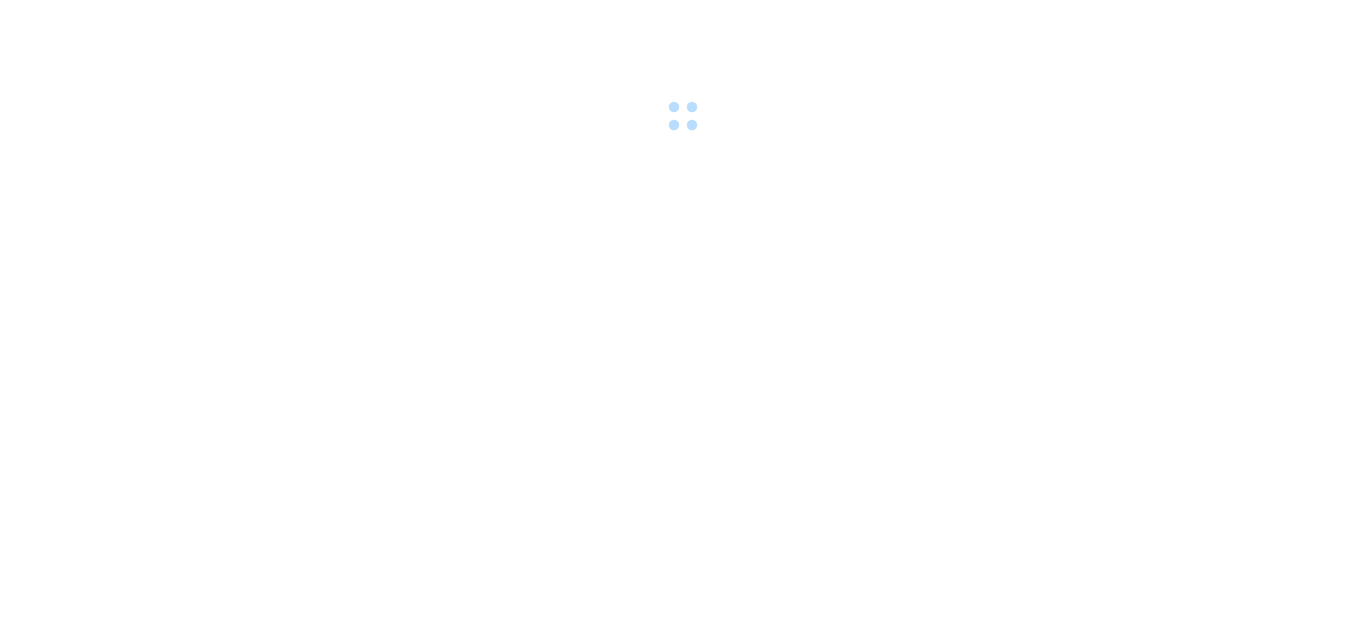 scroll, scrollTop: 0, scrollLeft: 0, axis: both 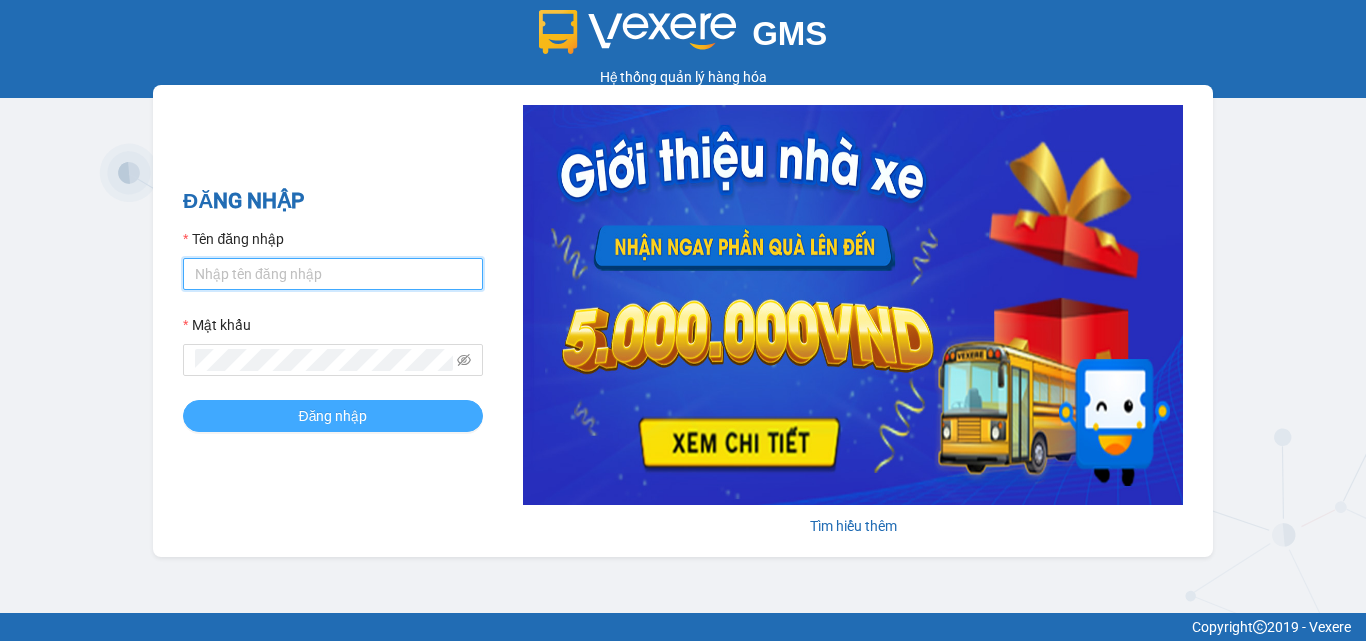 type on "tiendong.hungtoanphat" 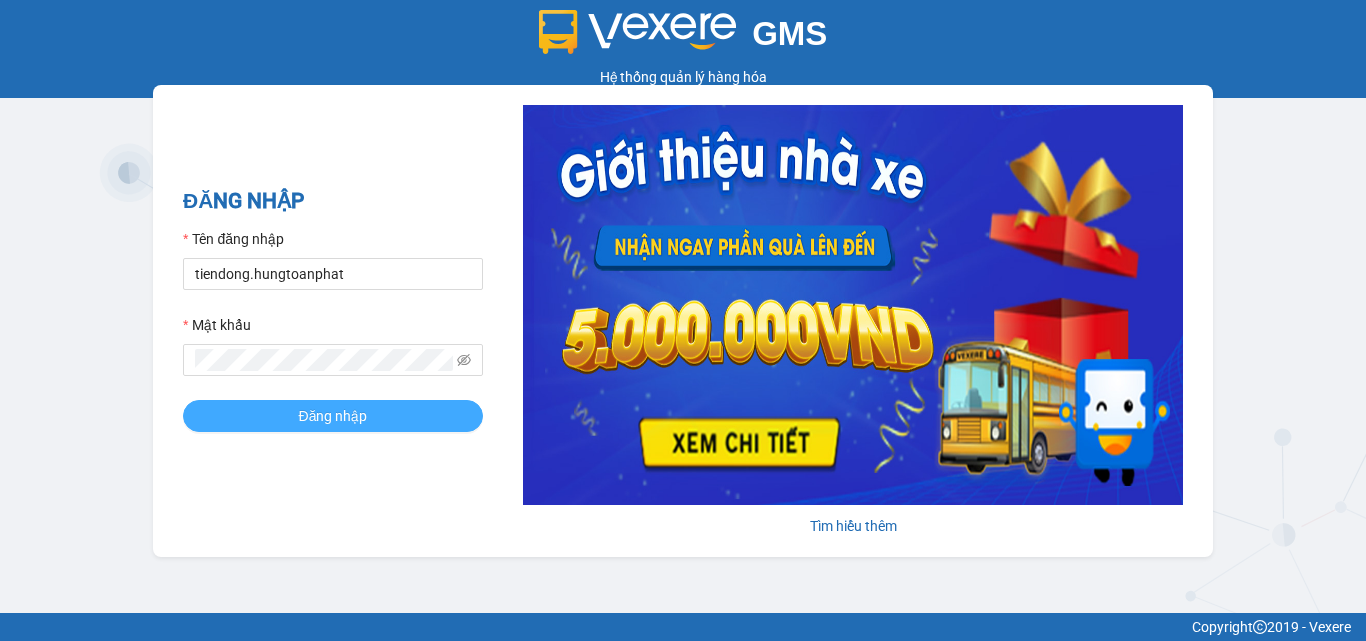 click on "Đăng nhập" at bounding box center (333, 416) 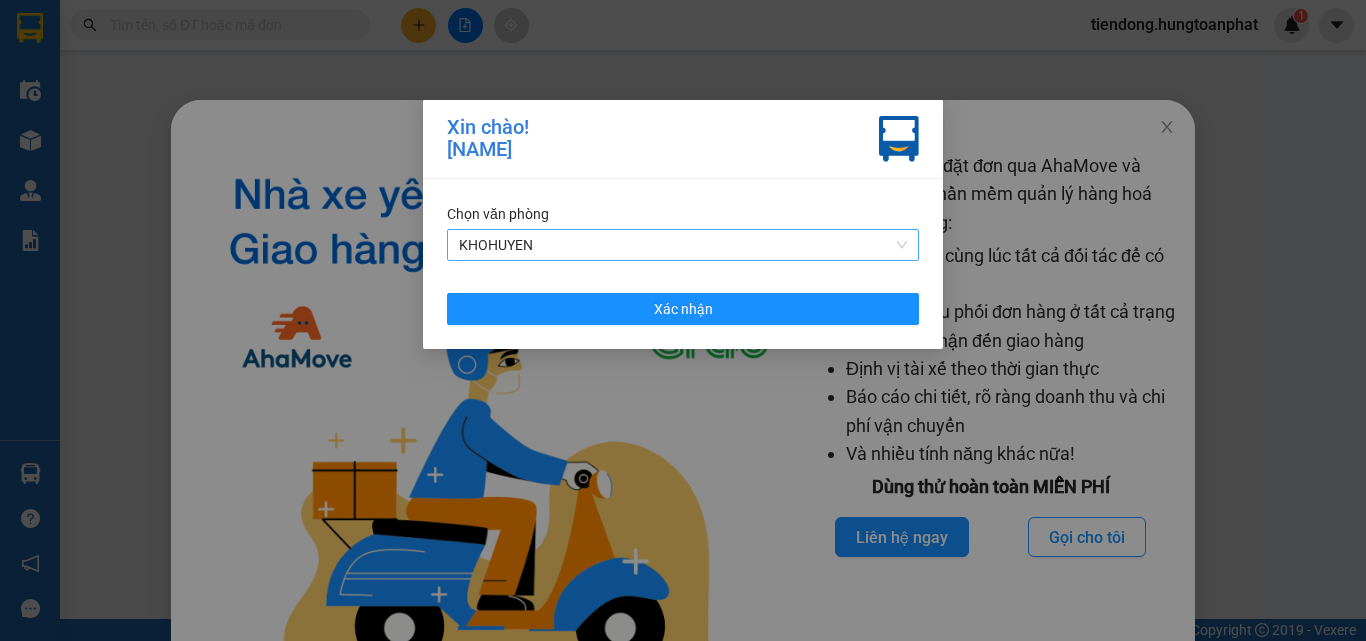 click on "KHOHUYEN" at bounding box center [683, 245] 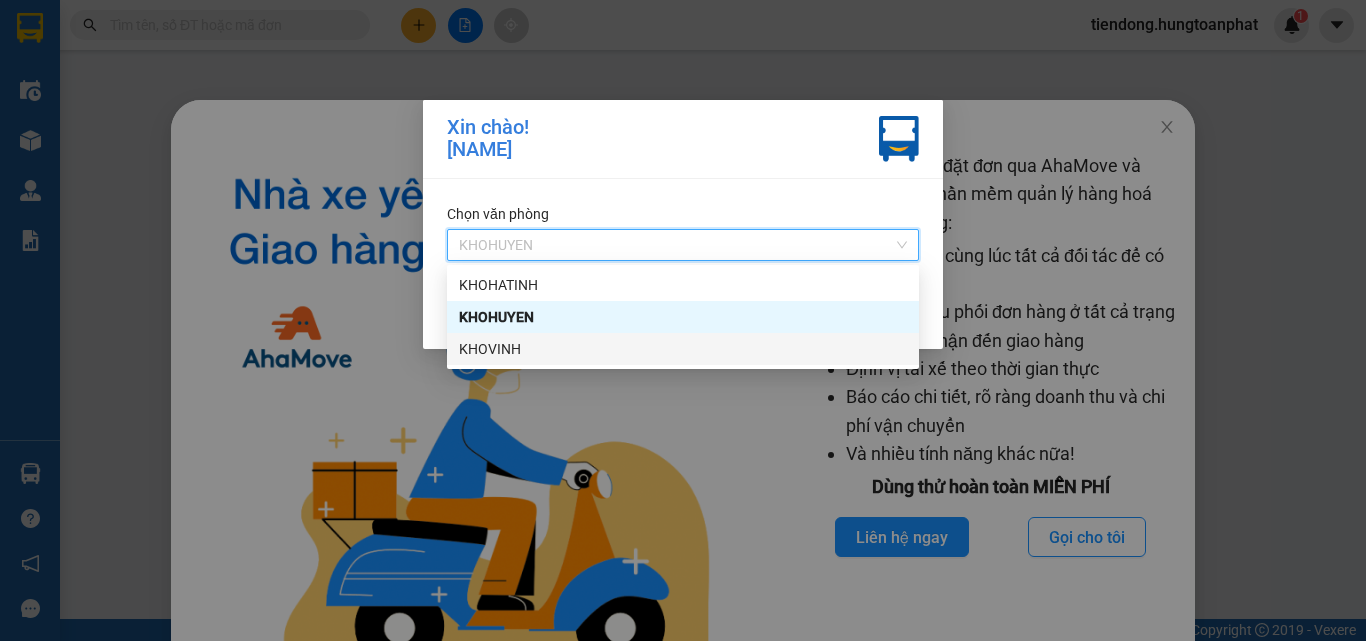 click on "KHOVINH" at bounding box center (683, 349) 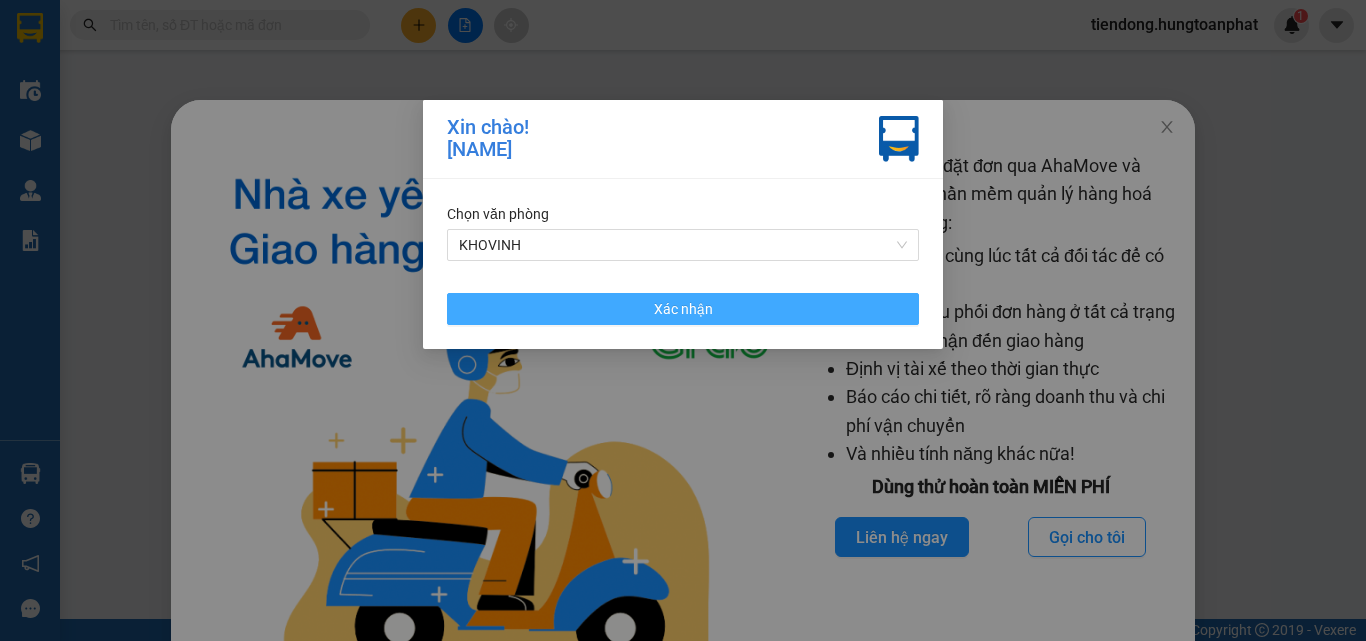 click on "Xác nhận" at bounding box center (683, 309) 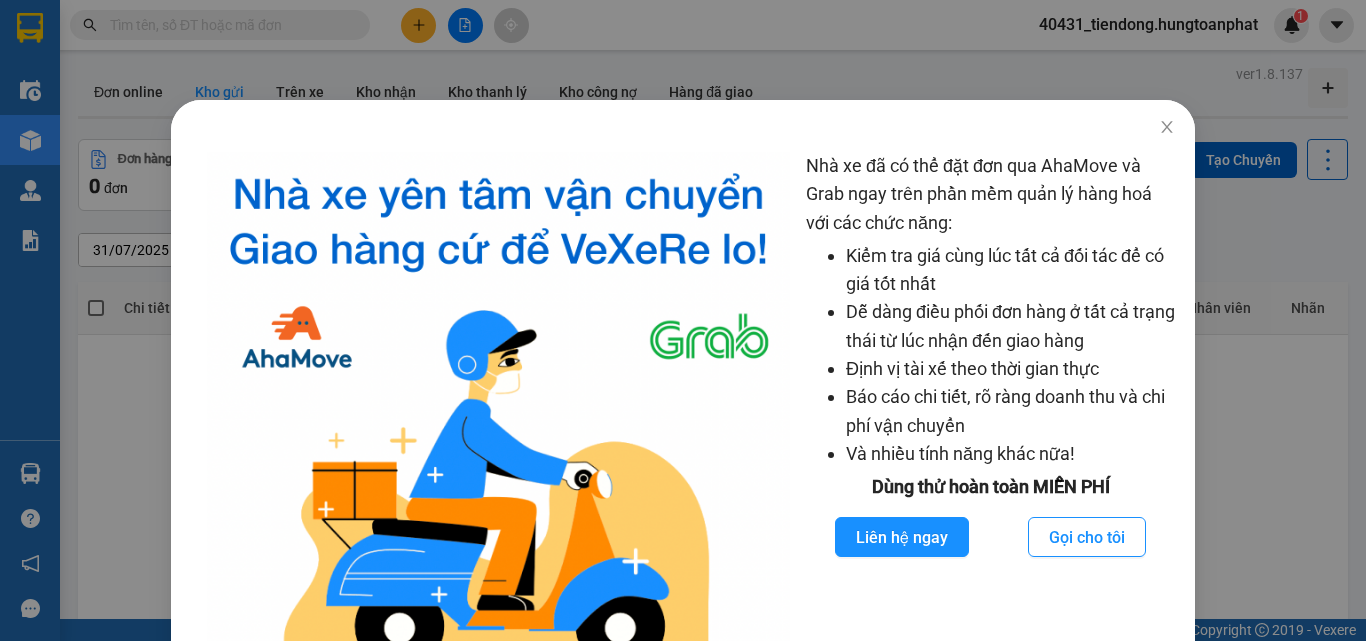 click on "Nhà xe đã có thể đặt đơn qua AhaMove và Grab ngay trên phần mềm quản lý hàng hoá với các chức năng: Kiểm tra giá cùng lúc tất cả đối tác để có giá tốt nhất Dễ dàng điều phối đơn hàng ở tất cả trạng thái từ lúc nhận đến giao hàng Định vị tài xế theo thời gian thực Báo cáo chi tiết, rõ ràng doanh thu và chi phí vận chuyển Và nhiều tính năng khác nữa! Dùng thử hoàn toàn MIỄN PHÍ Liên hệ ngay Gọi cho tôi" at bounding box center (683, 320) 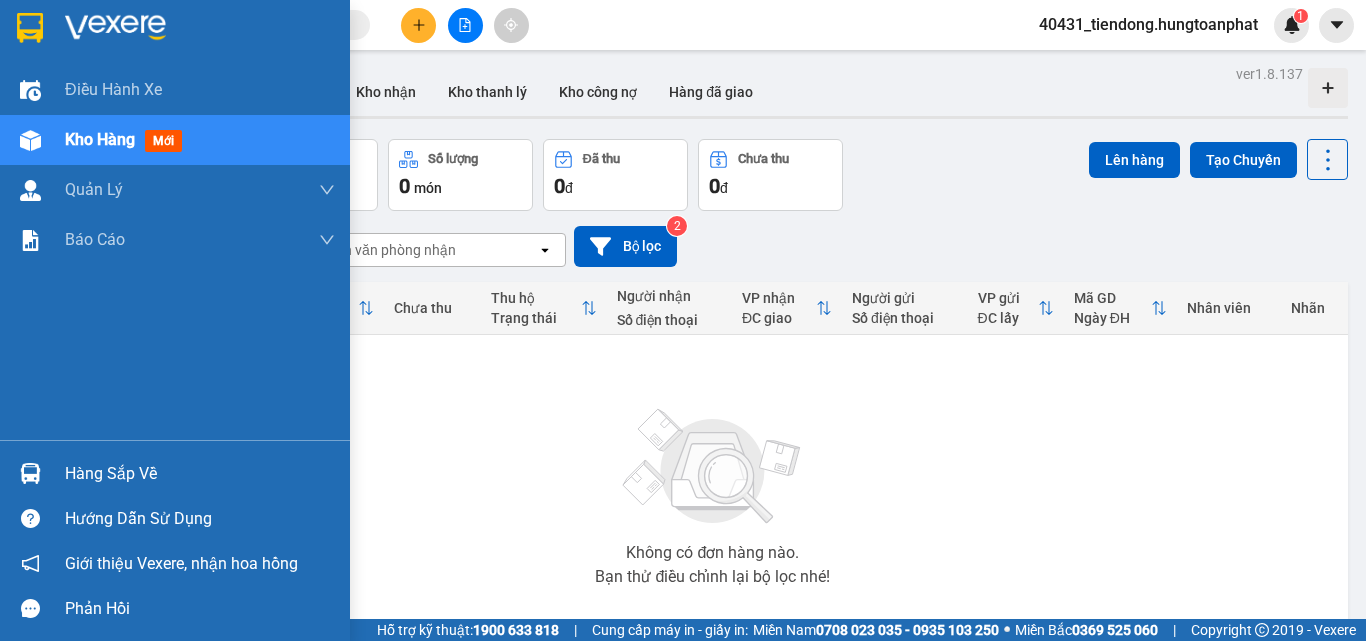 click at bounding box center (30, 473) 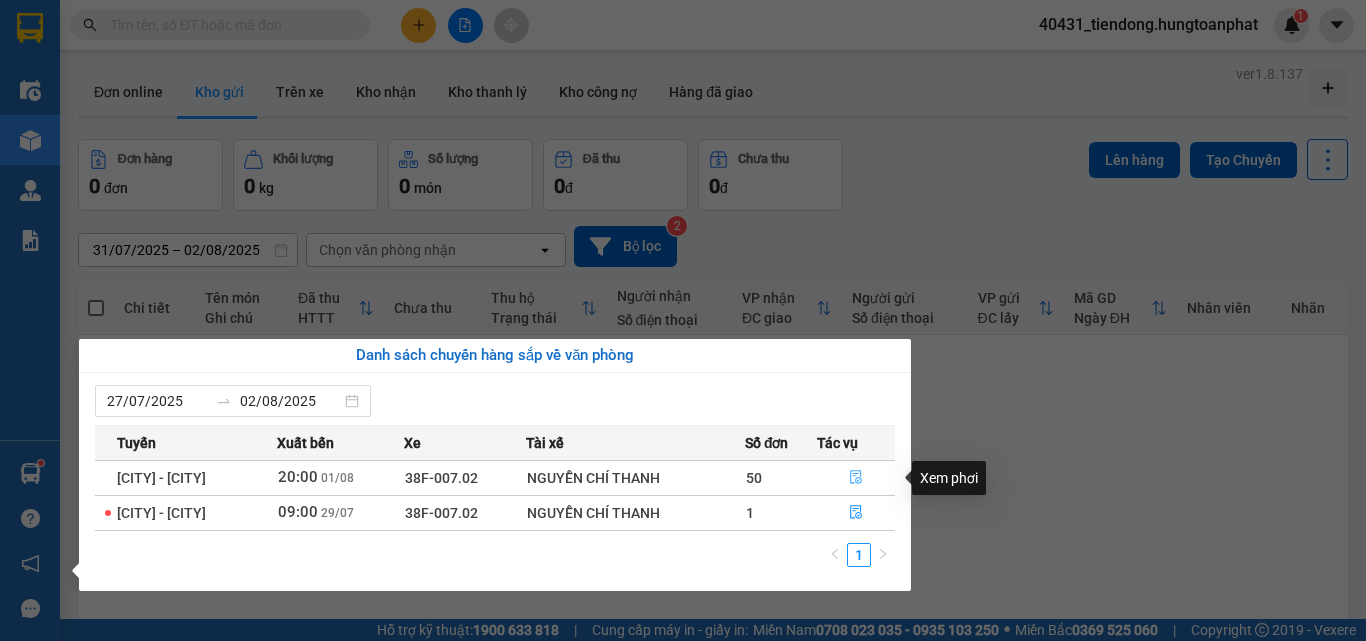 click 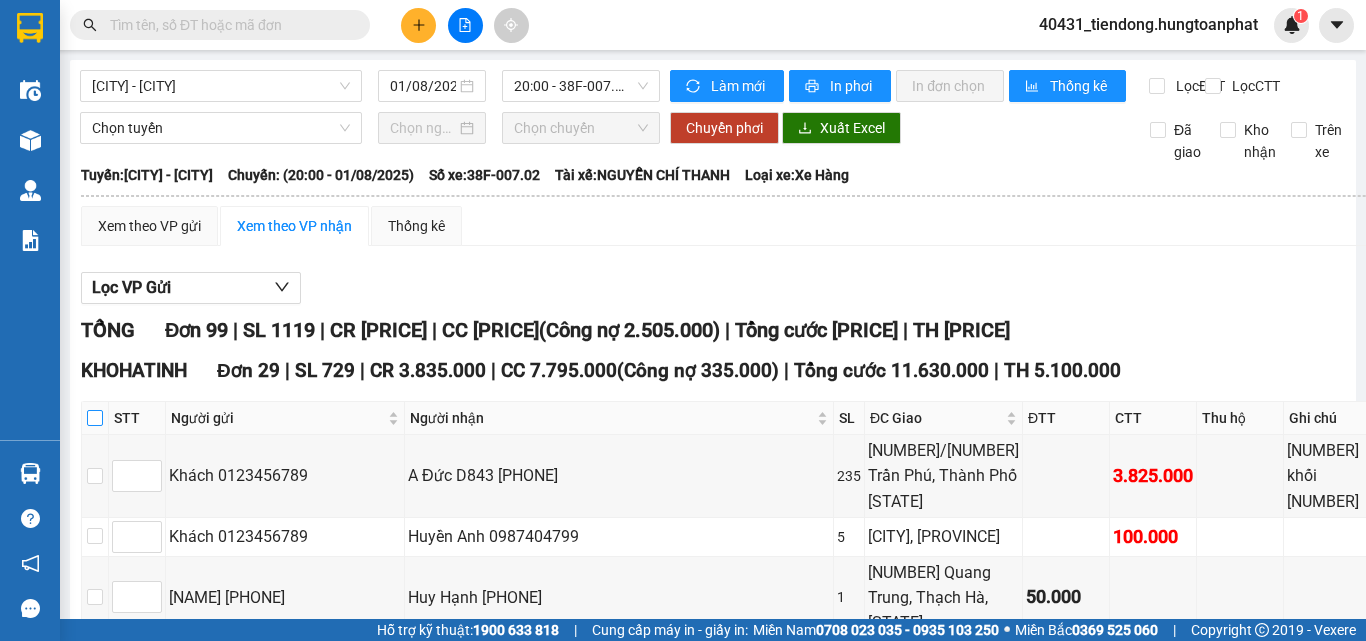 click at bounding box center [95, 418] 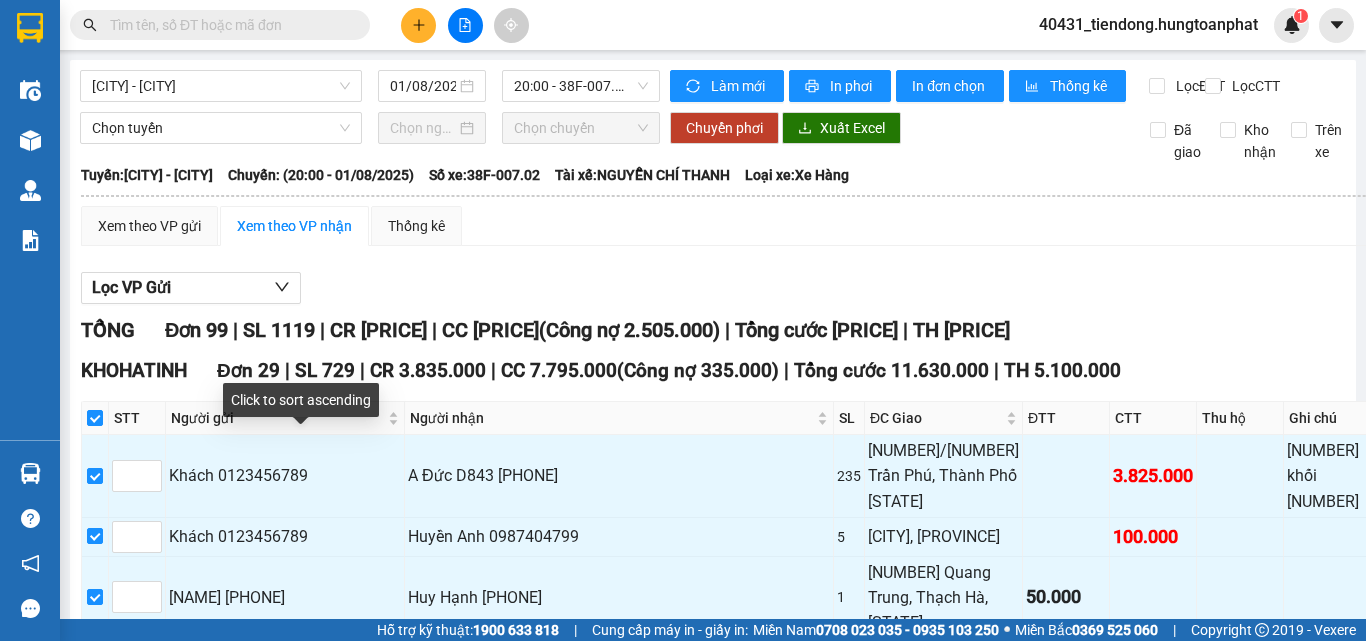 checkbox on "true" 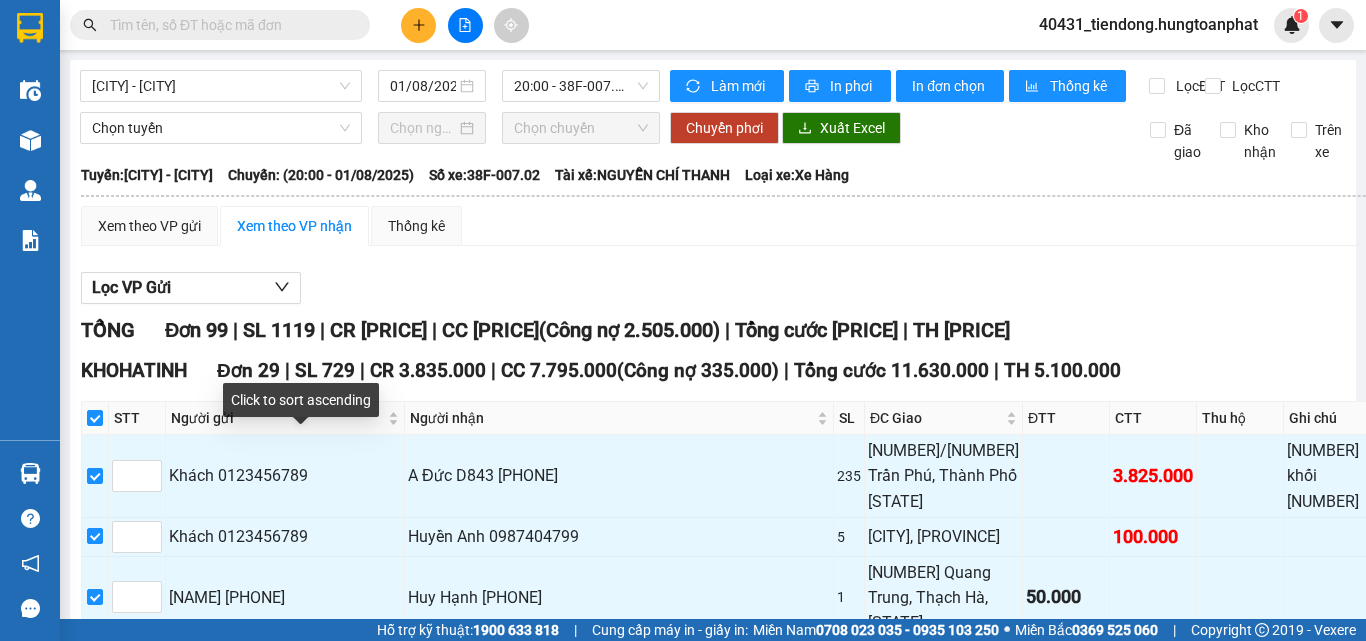checkbox on "true" 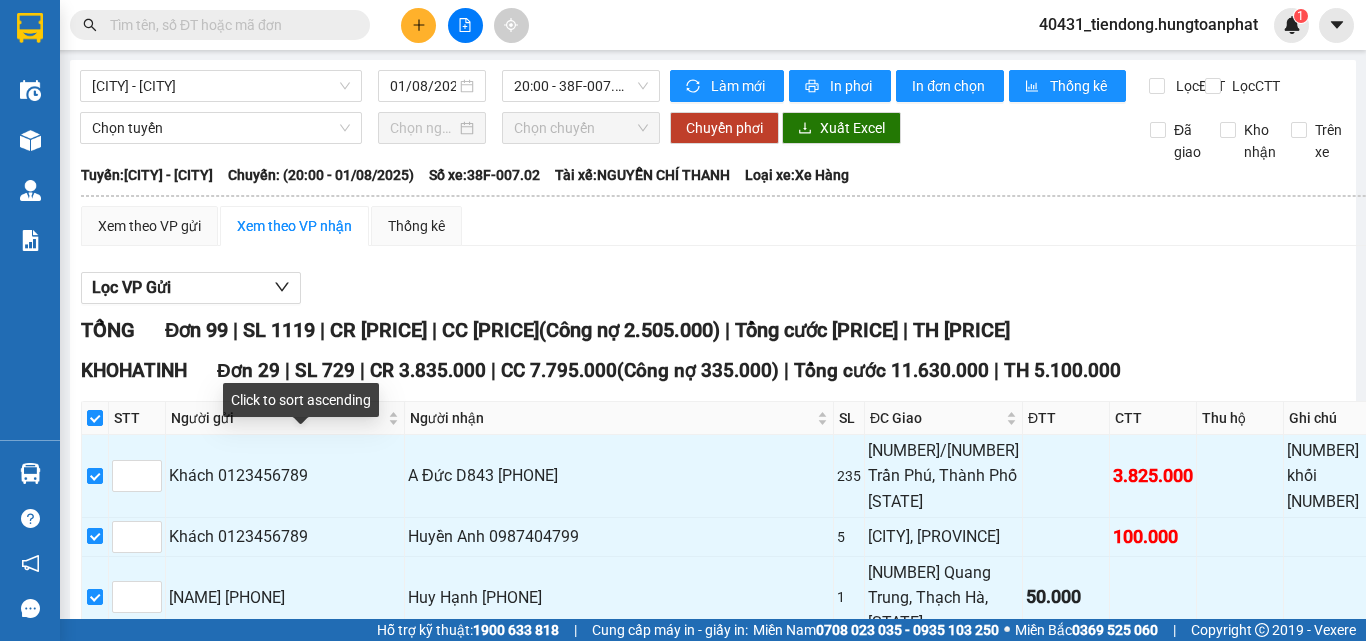 checkbox on "true" 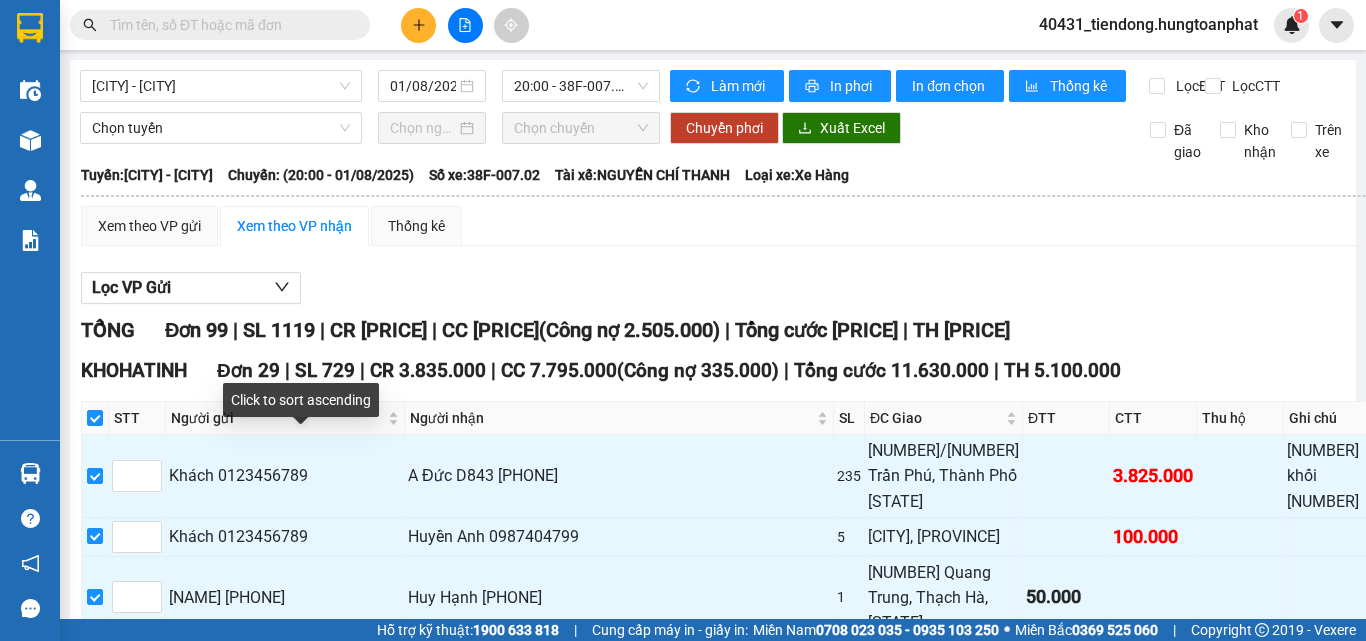 checkbox on "true" 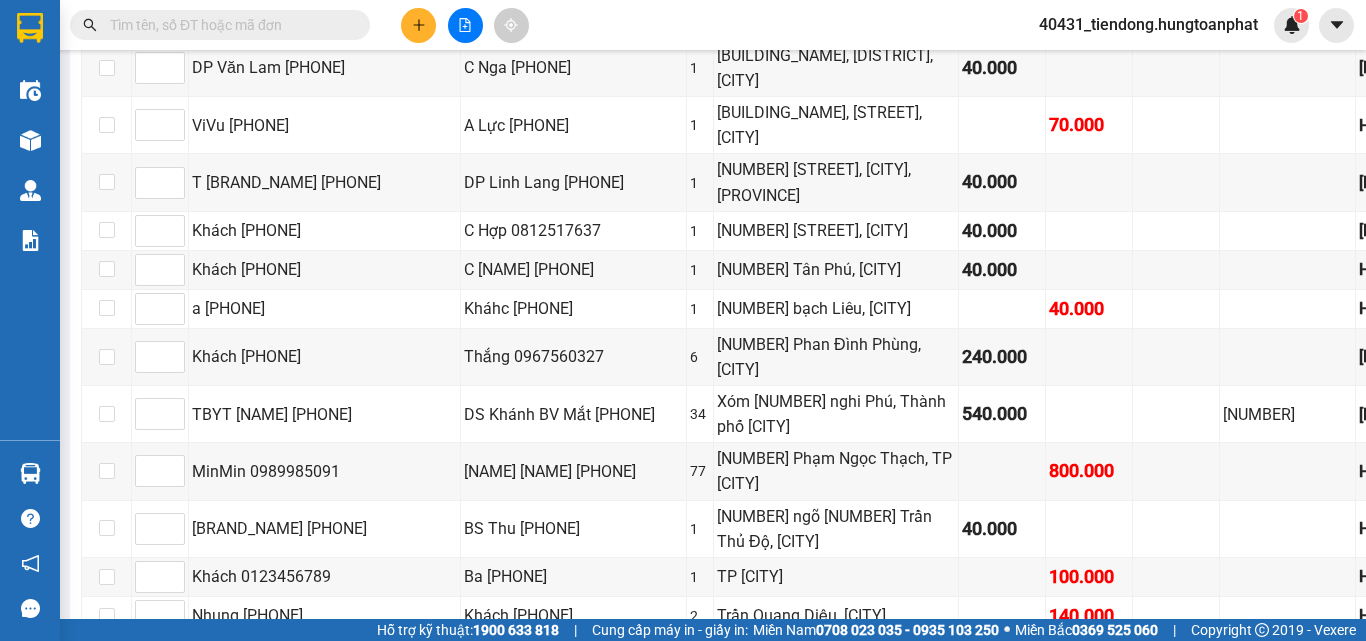scroll, scrollTop: 4190, scrollLeft: 0, axis: vertical 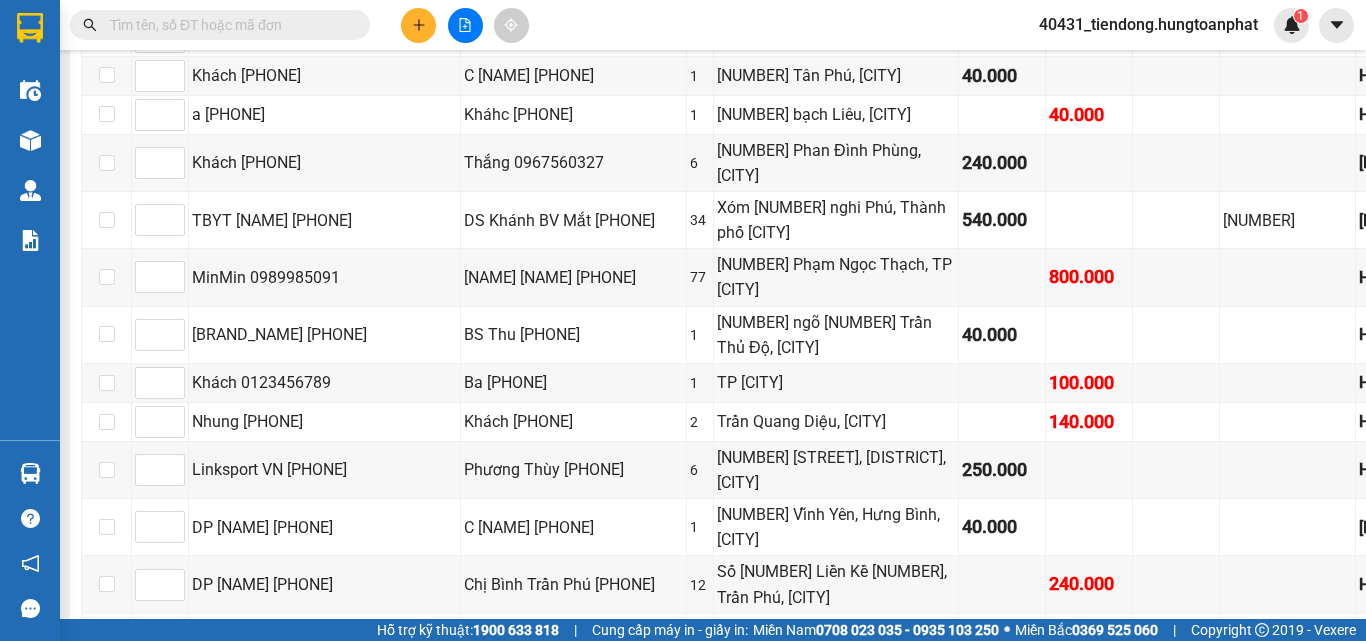 click on "Nhập kho nhận" at bounding box center [311, -1713] 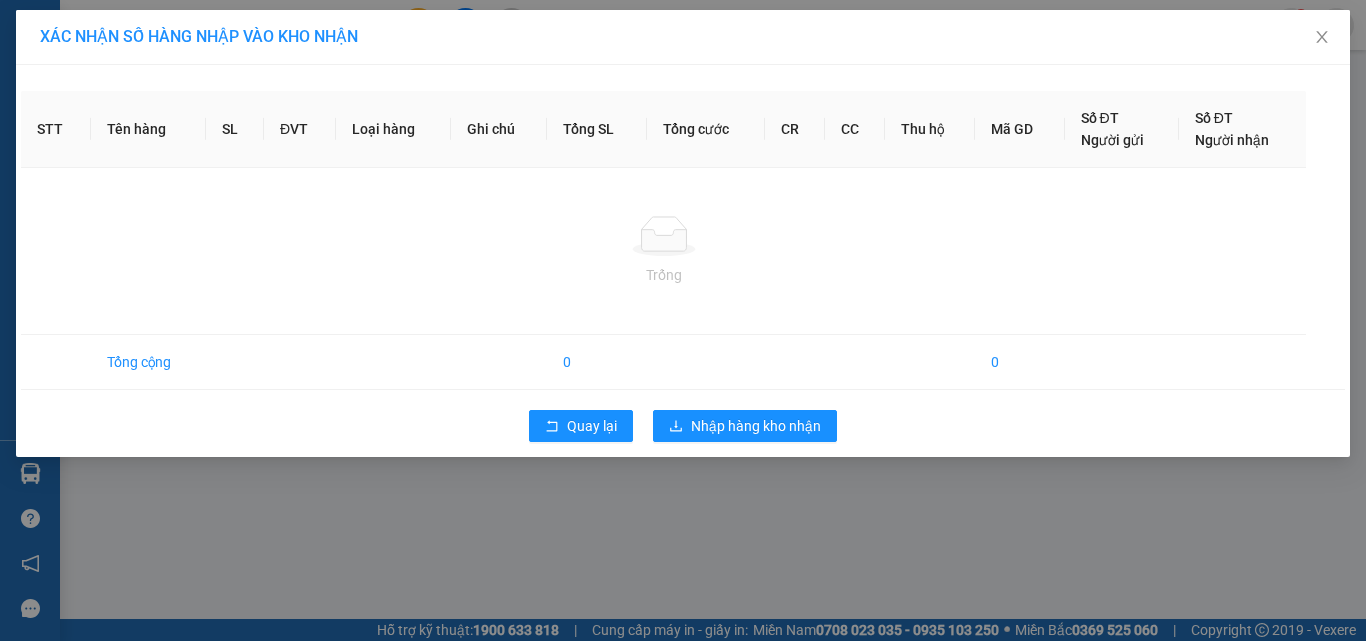 scroll, scrollTop: 0, scrollLeft: 0, axis: both 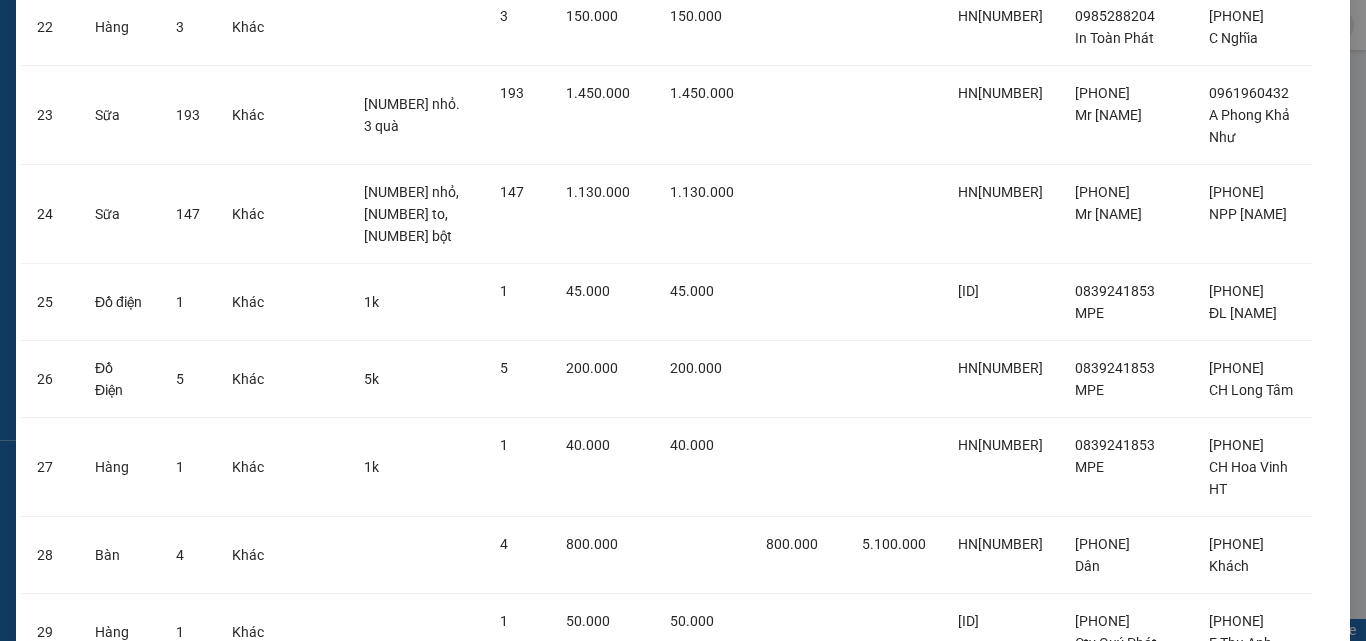 click on "Nhập hàng kho nhận" at bounding box center [745, 784] 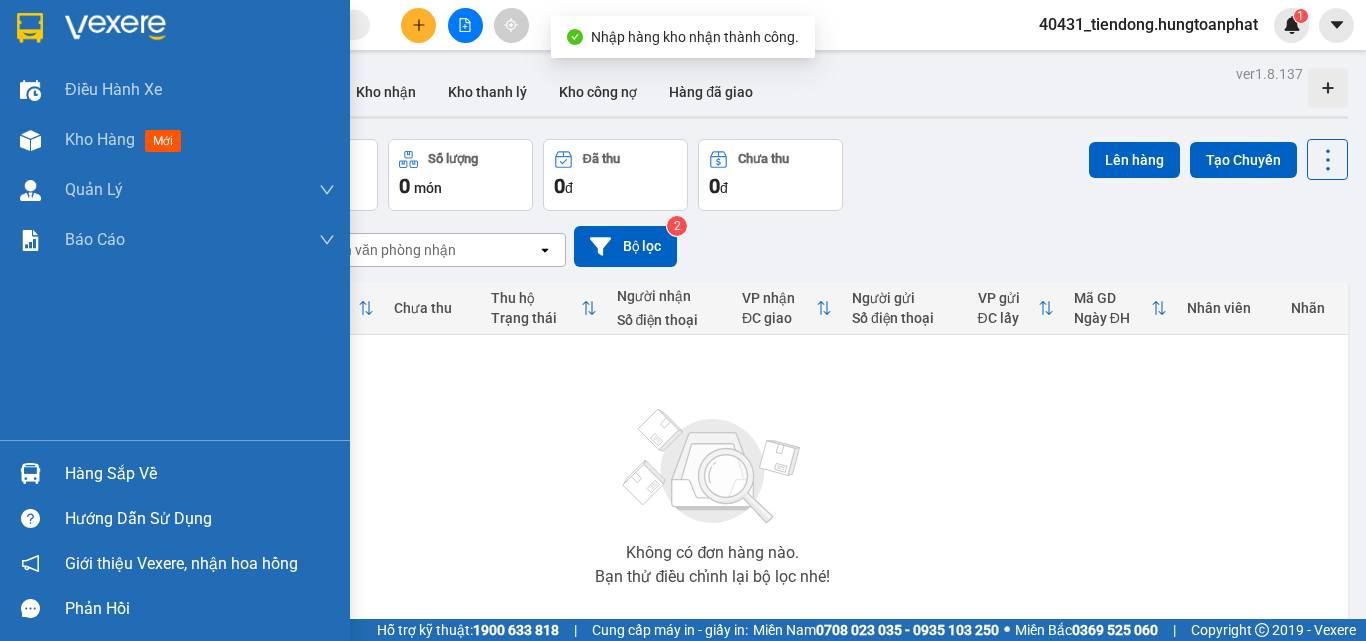 click at bounding box center (30, 473) 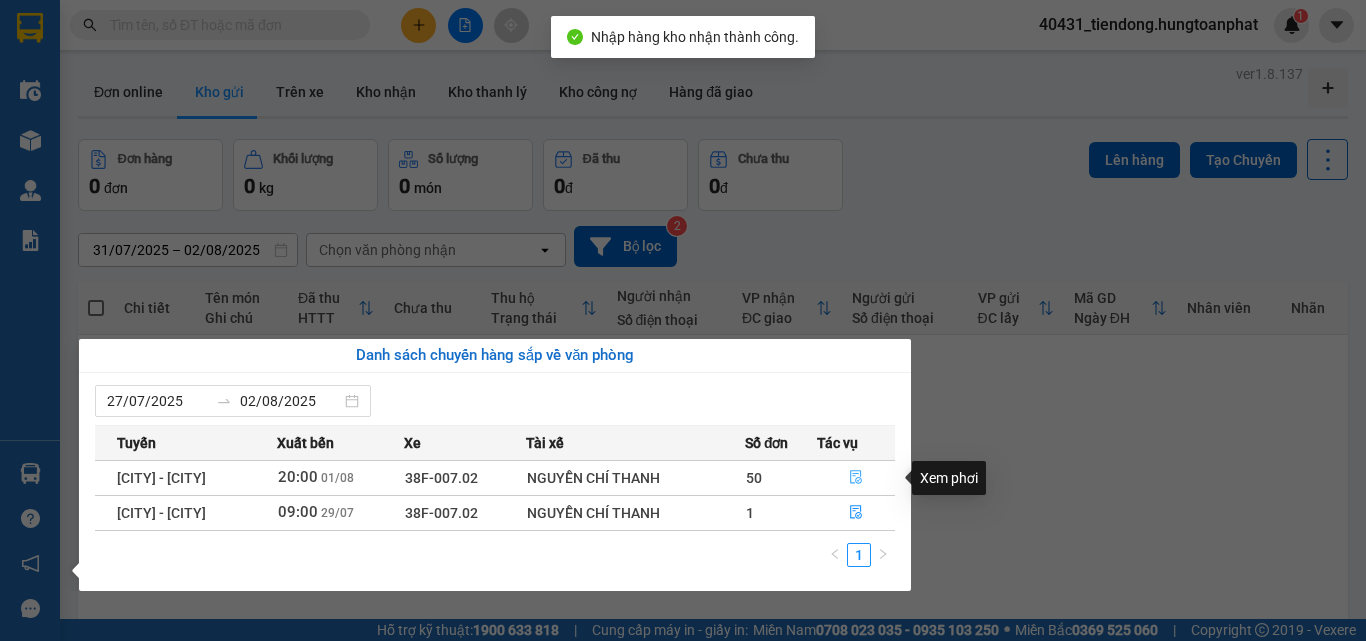 click at bounding box center (856, 478) 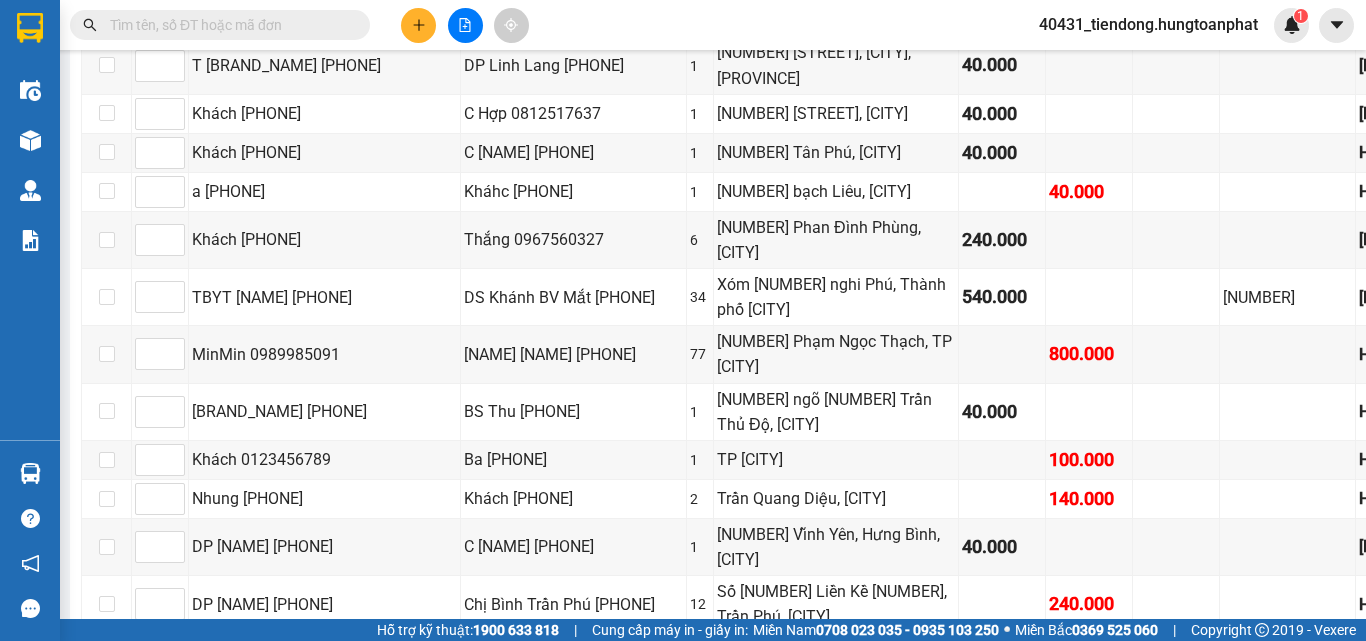 scroll, scrollTop: 4210, scrollLeft: 0, axis: vertical 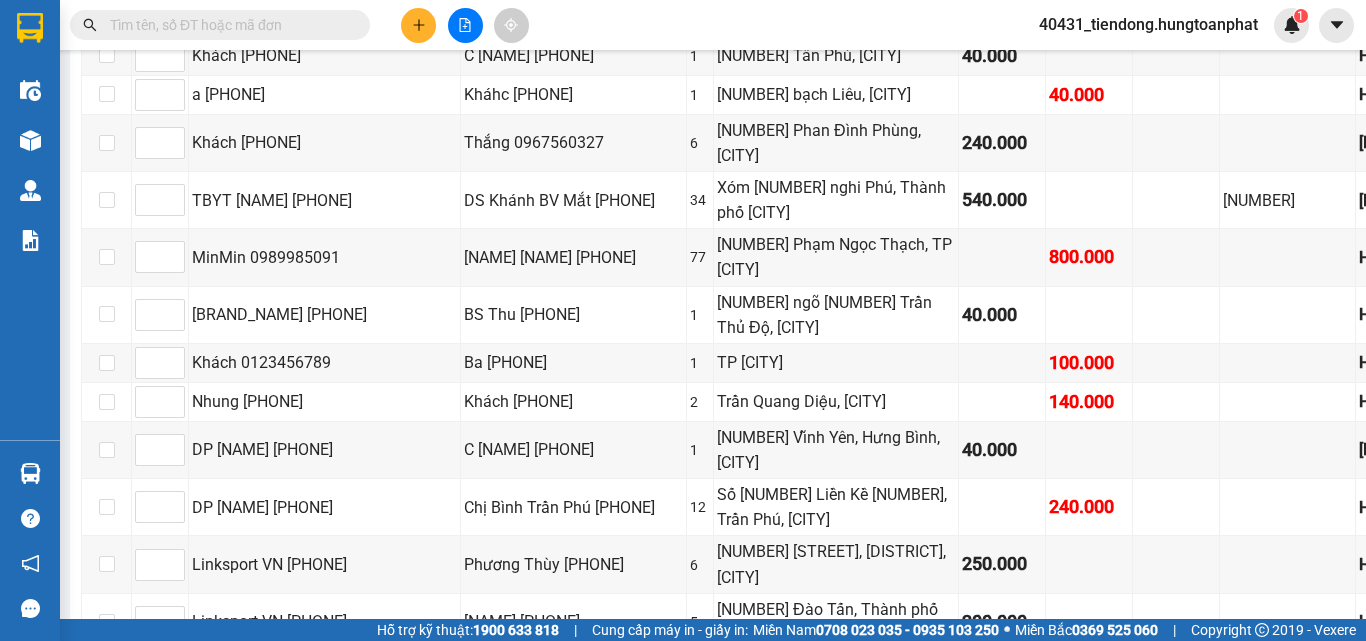drag, startPoint x: 107, startPoint y: 254, endPoint x: 163, endPoint y: 279, distance: 61.326992 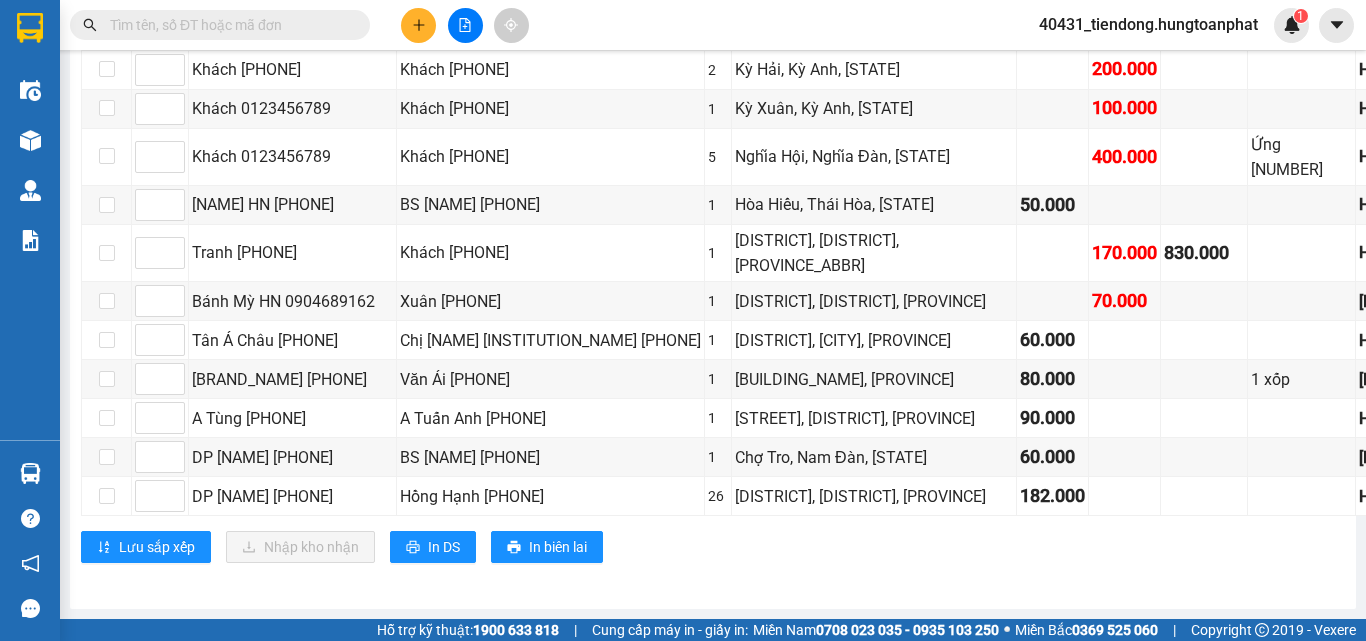 scroll, scrollTop: 9257, scrollLeft: 0, axis: vertical 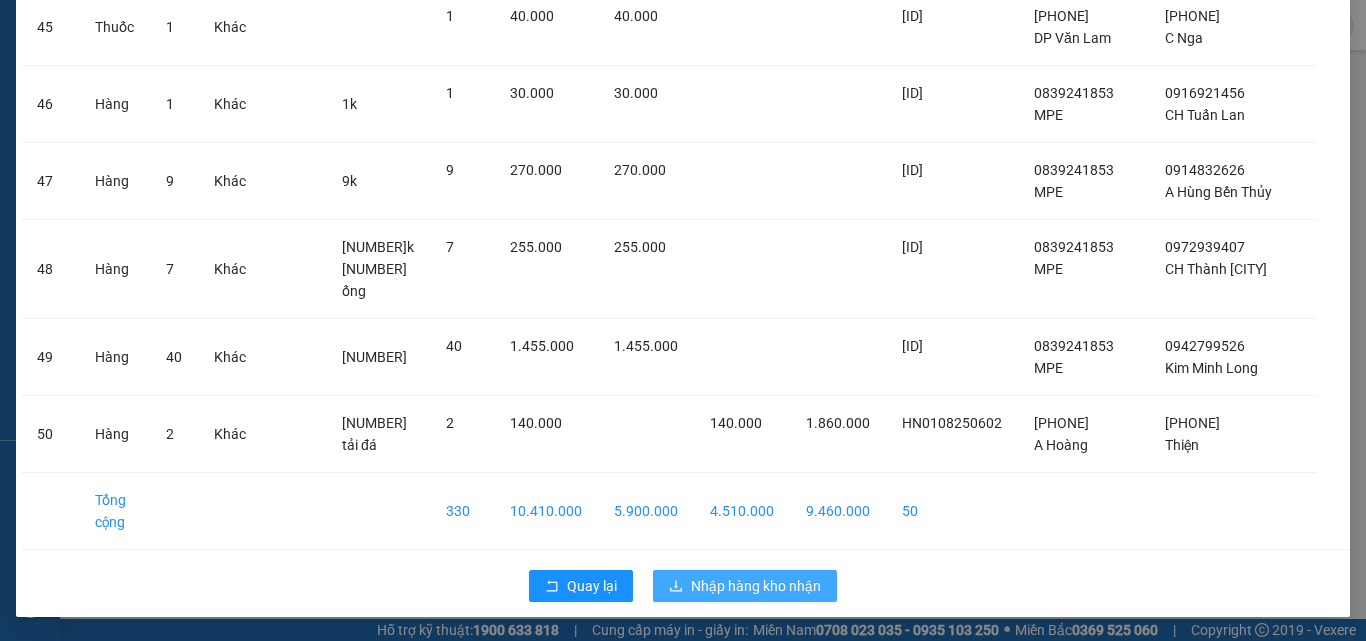 click on "Nhập hàng kho nhận" at bounding box center (756, 586) 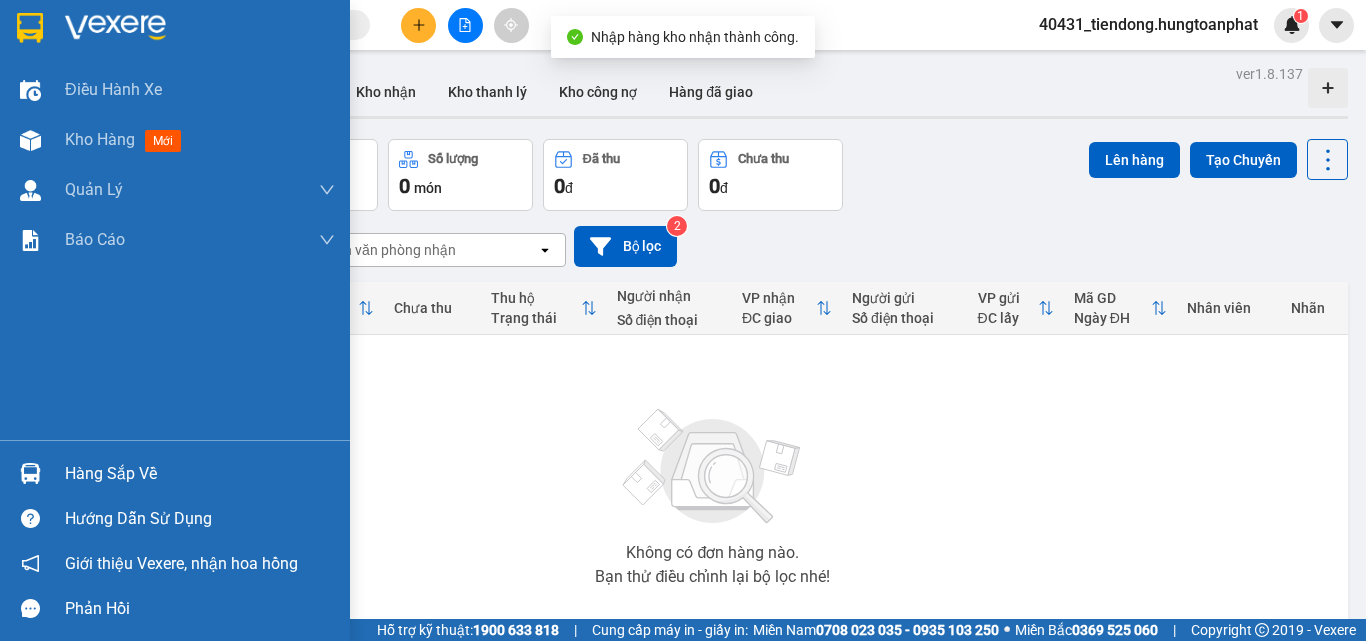 click at bounding box center (30, 473) 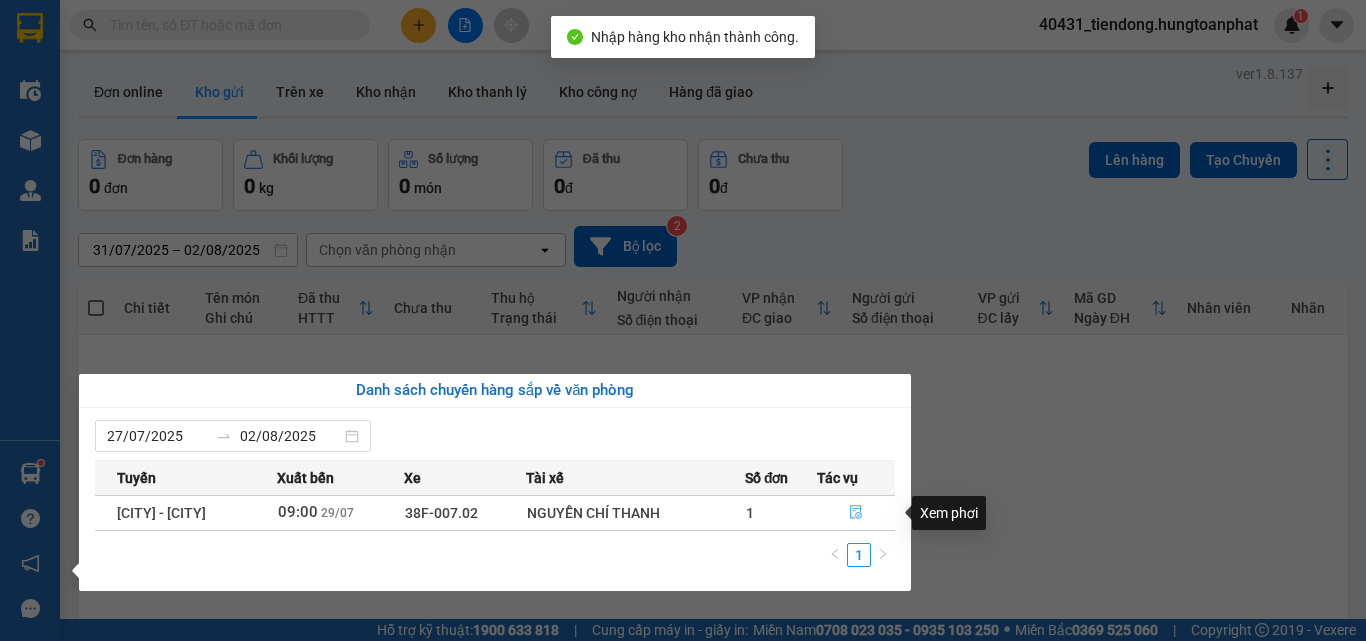 click 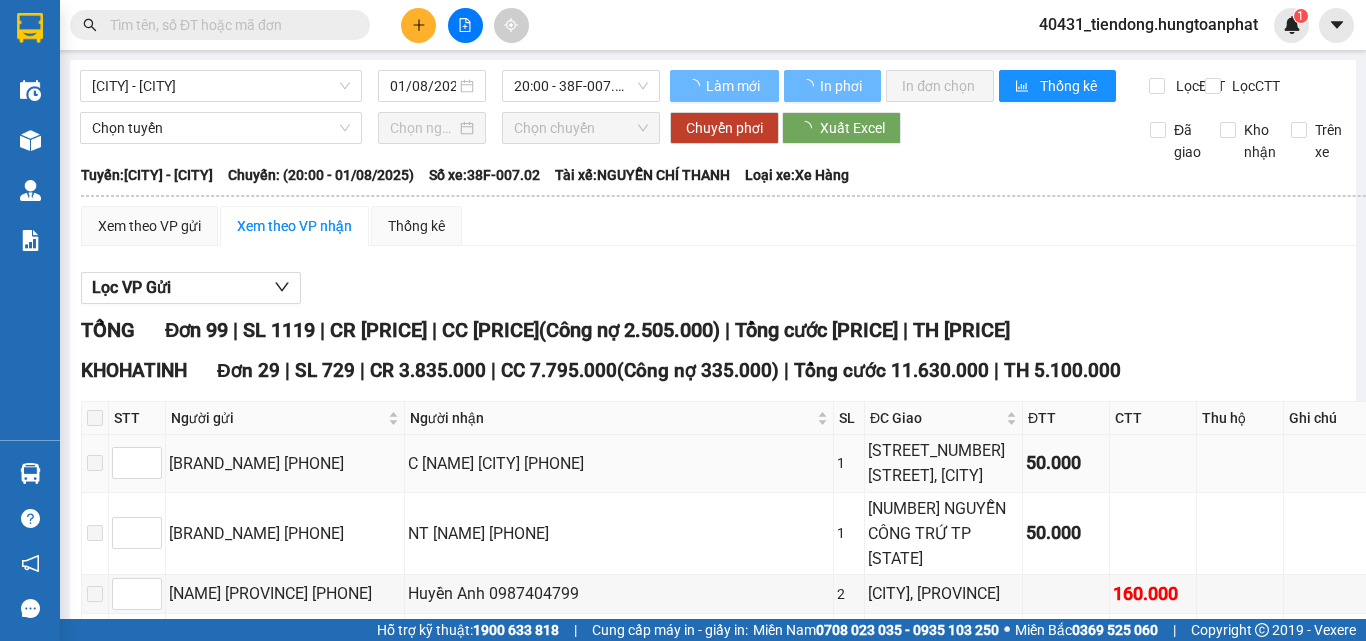 type on "29/07/2025" 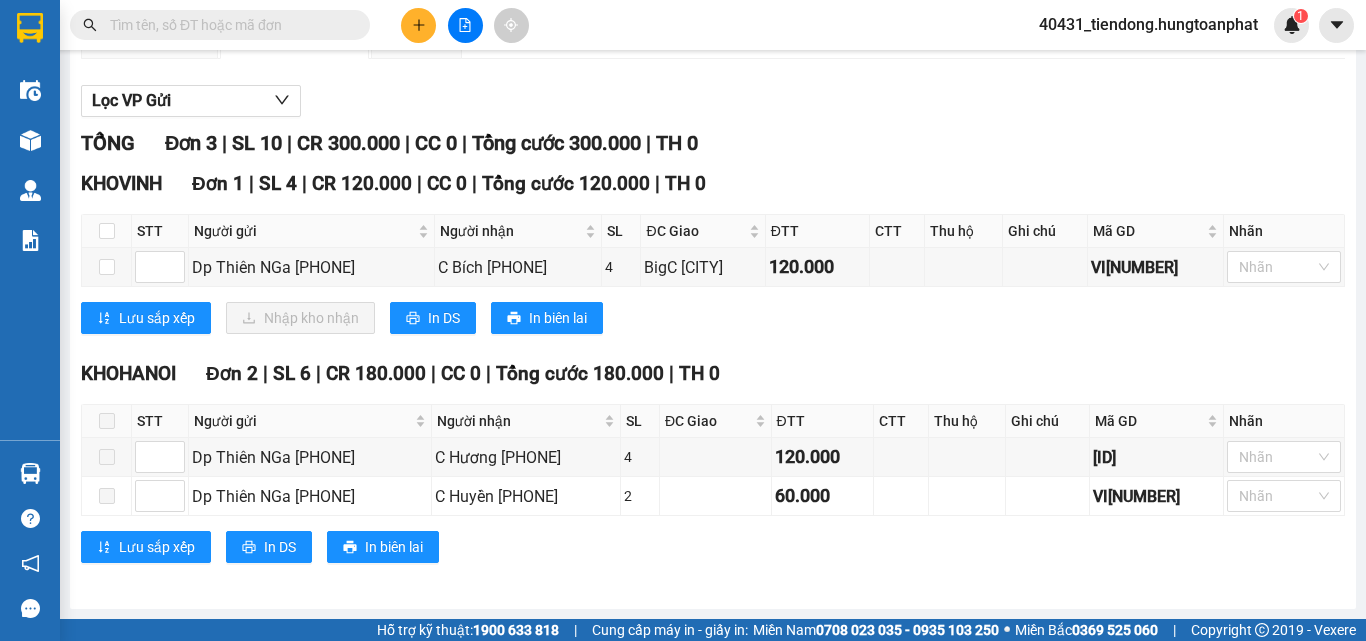scroll, scrollTop: 204, scrollLeft: 0, axis: vertical 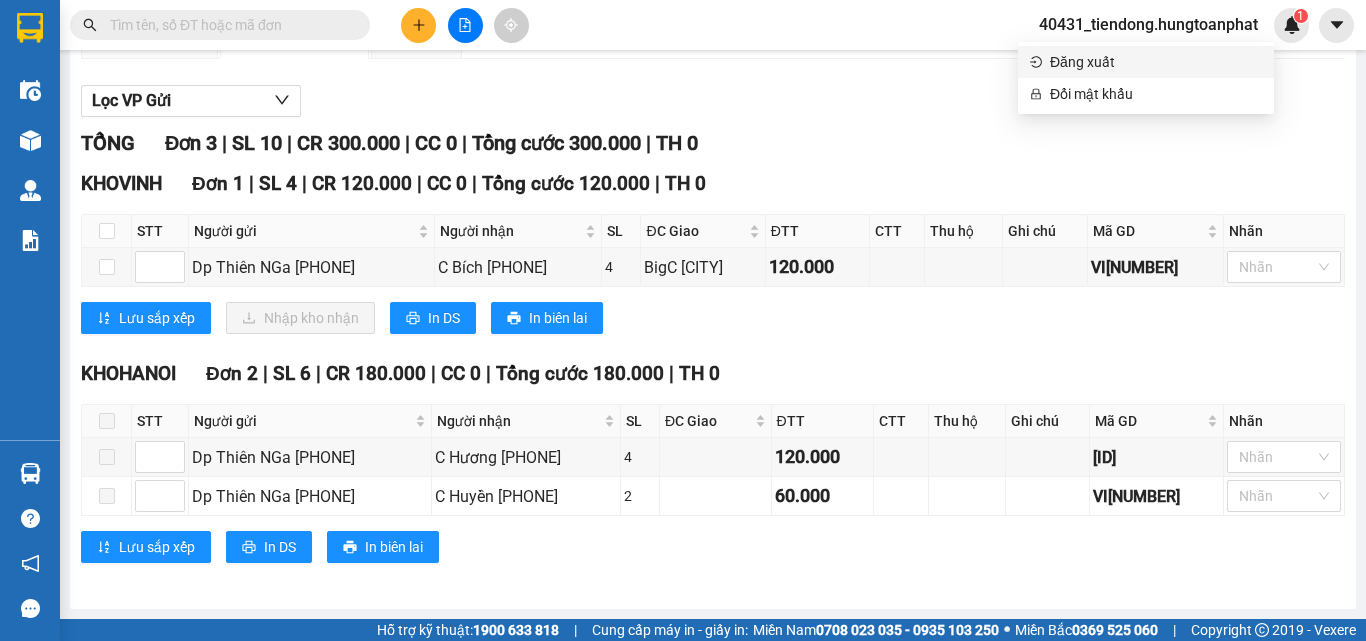 click on "Đăng xuất" at bounding box center (1156, 62) 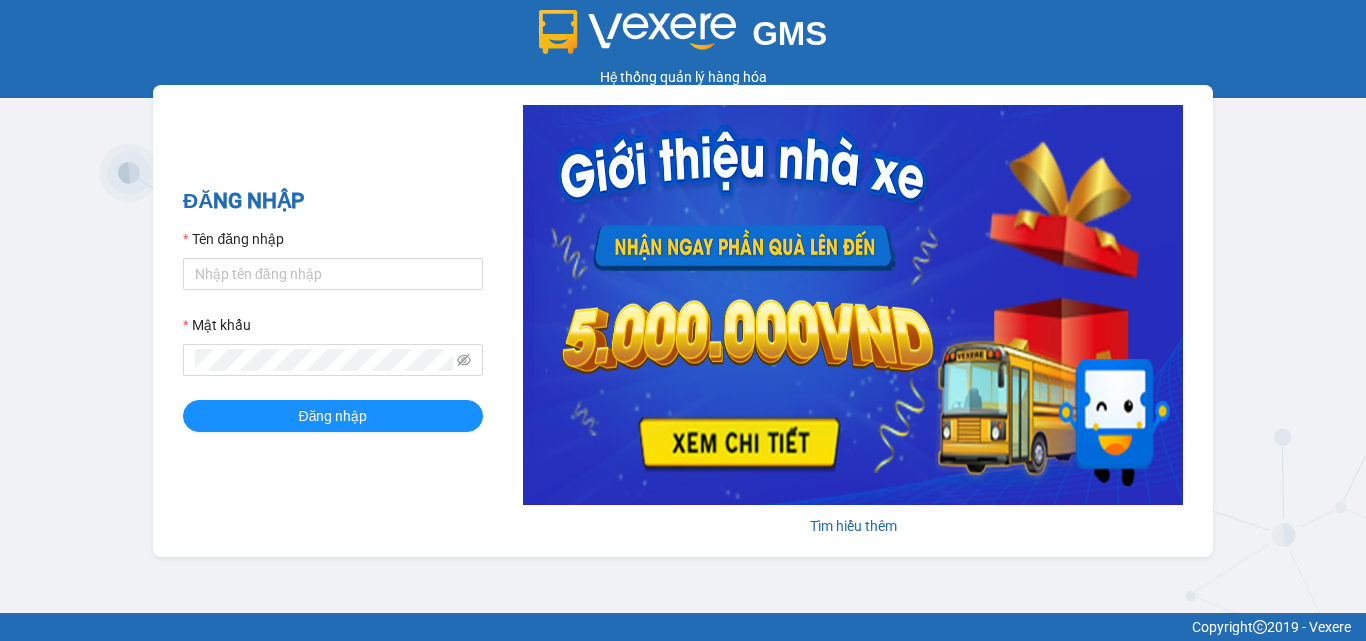 scroll, scrollTop: 0, scrollLeft: 0, axis: both 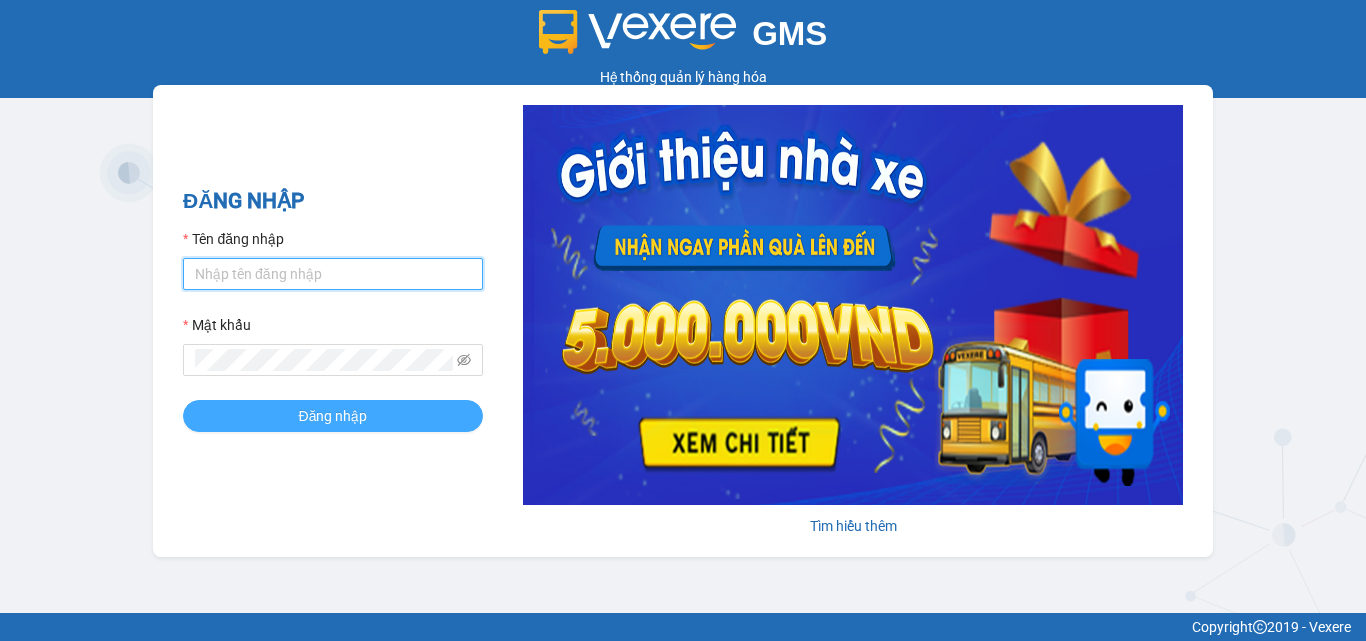 type on "tiendong.hungtoanphat" 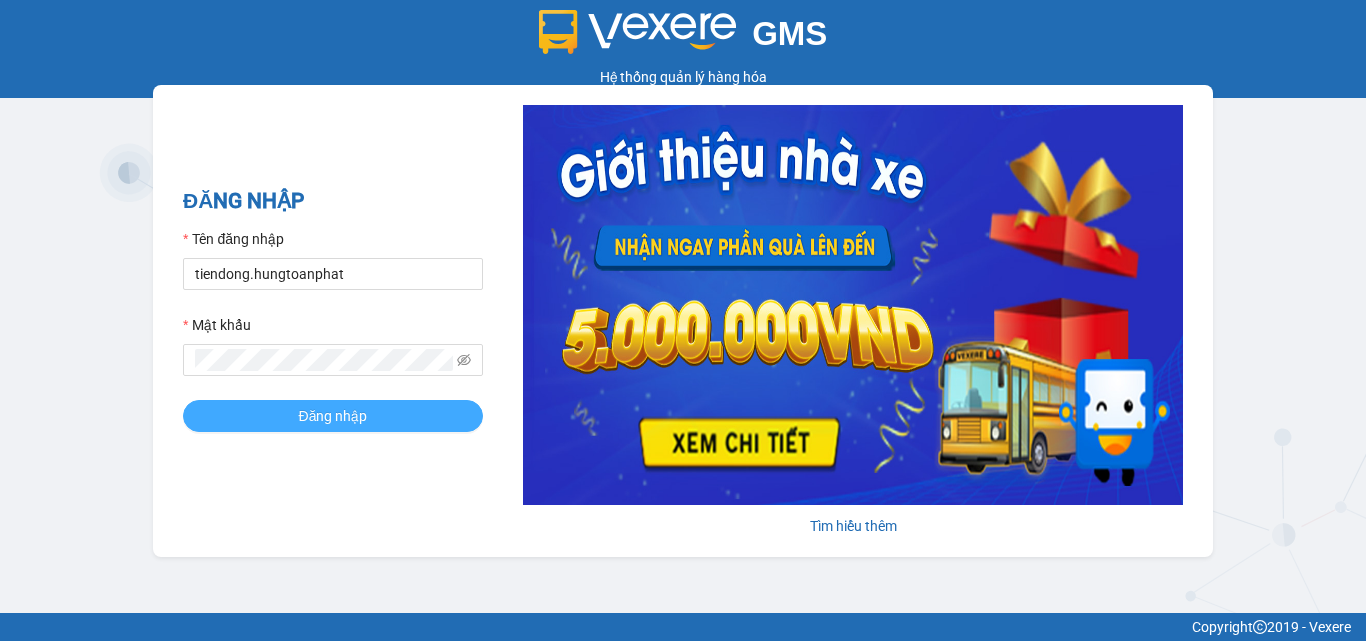 click on "Đăng nhập" at bounding box center (333, 416) 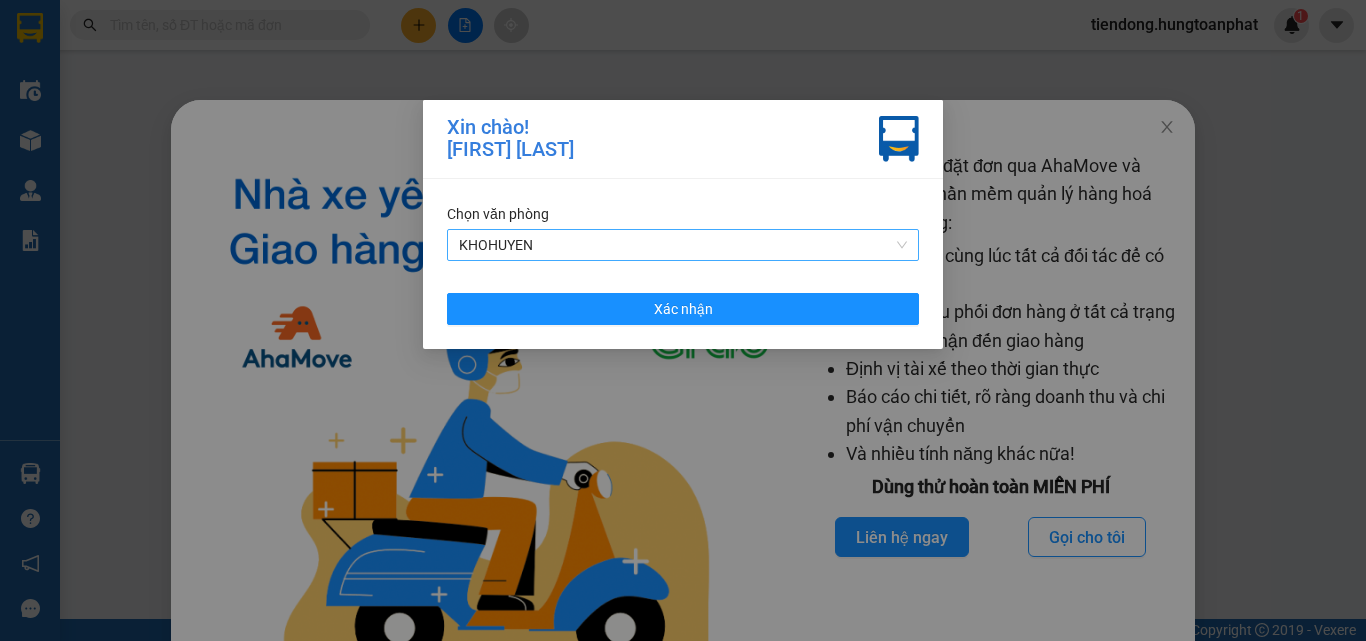 click on "KHOHUYEN" at bounding box center [683, 245] 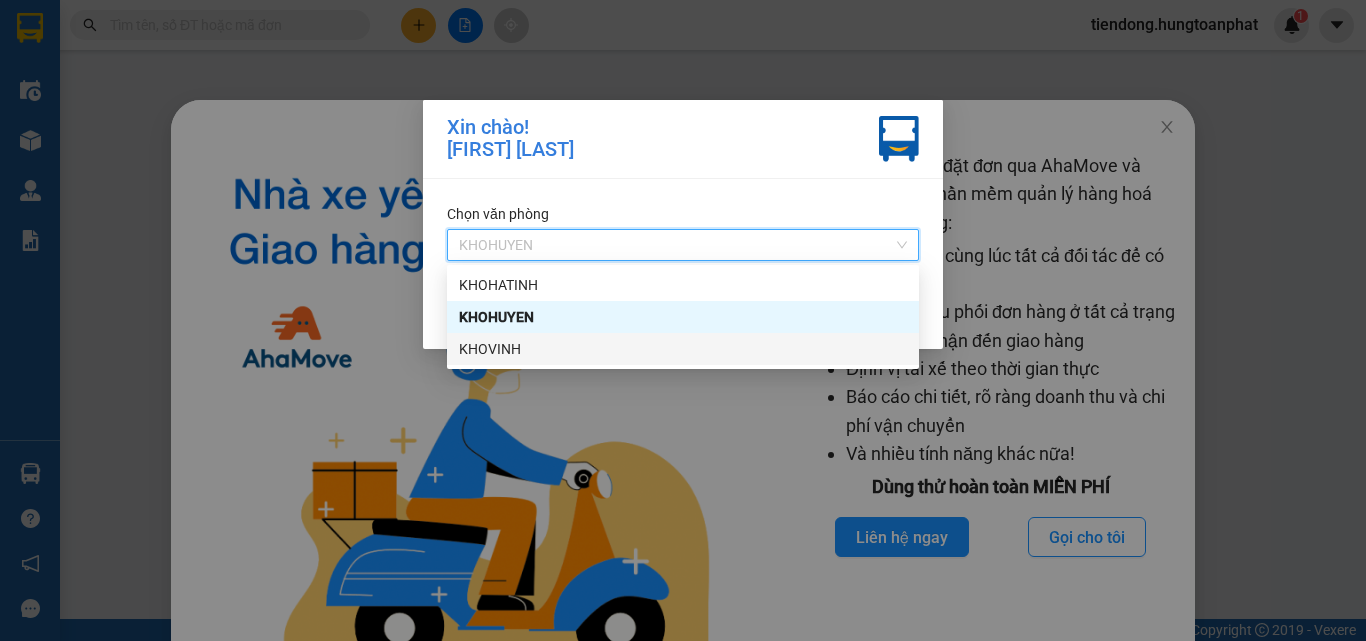click on "KHOVINH" at bounding box center [683, 349] 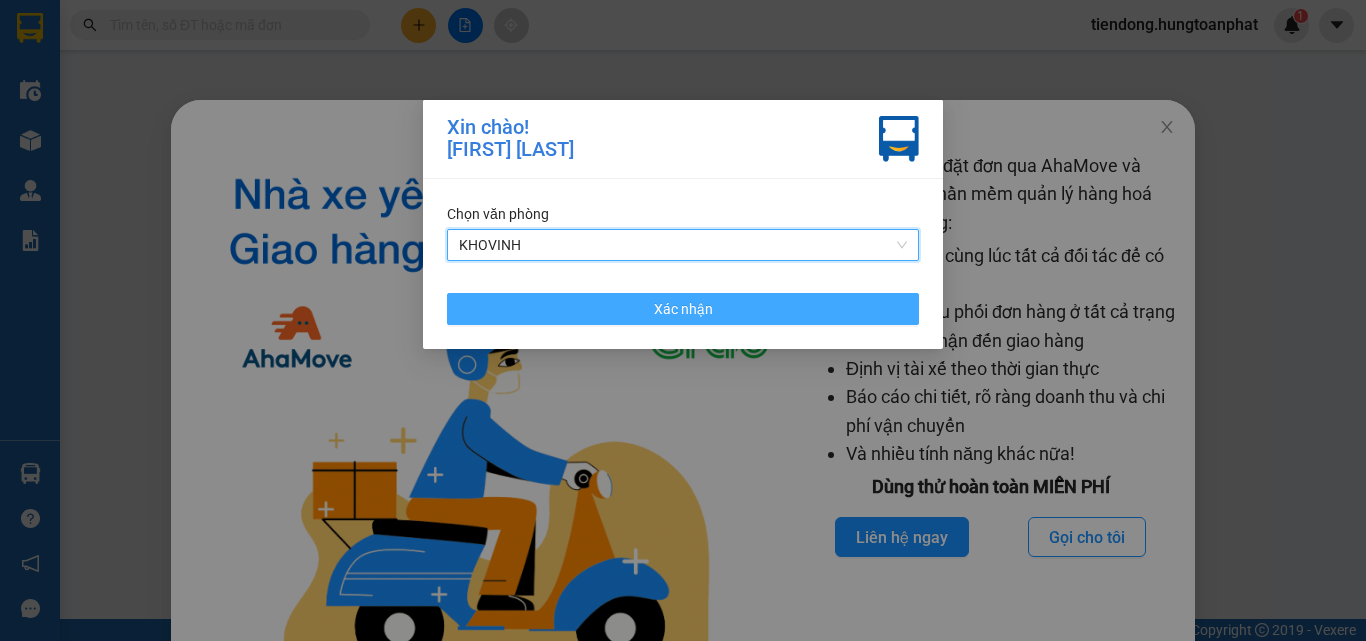 click on "Xác nhận" at bounding box center (683, 309) 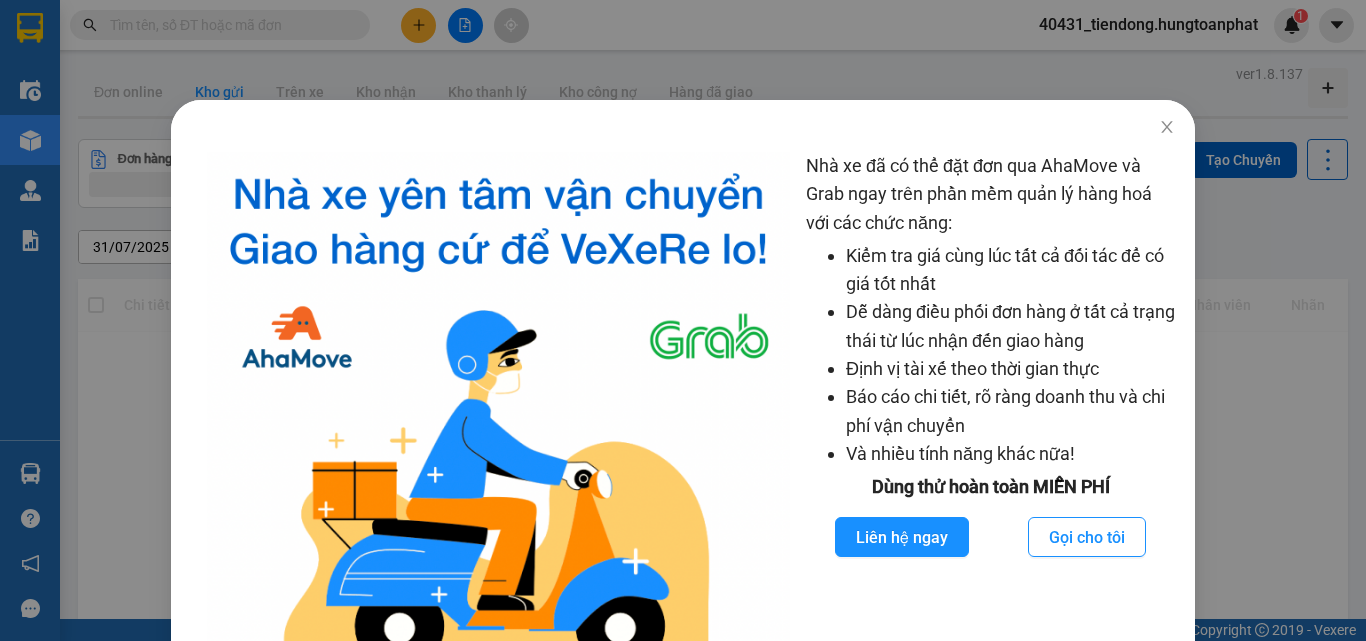 click on "Nhà xe đã có thể đặt đơn qua AhaMove và Grab ngay trên phần mềm quản lý hàng hoá với các chức năng: Kiểm tra giá cùng lúc tất cả đối tác để có giá tốt nhất Dễ dàng điều phối đơn hàng ở tất cả trạng thái từ lúc nhận đến giao hàng Định vị tài xế theo thời gian thực Báo cáo chi tiết, rõ ràng doanh thu và chi phí vận chuyển Và nhiều tính năng khác nữa! Dùng thử hoàn toàn MIỄN PHÍ Liên hệ ngay Gọi cho tôi" at bounding box center [683, 320] 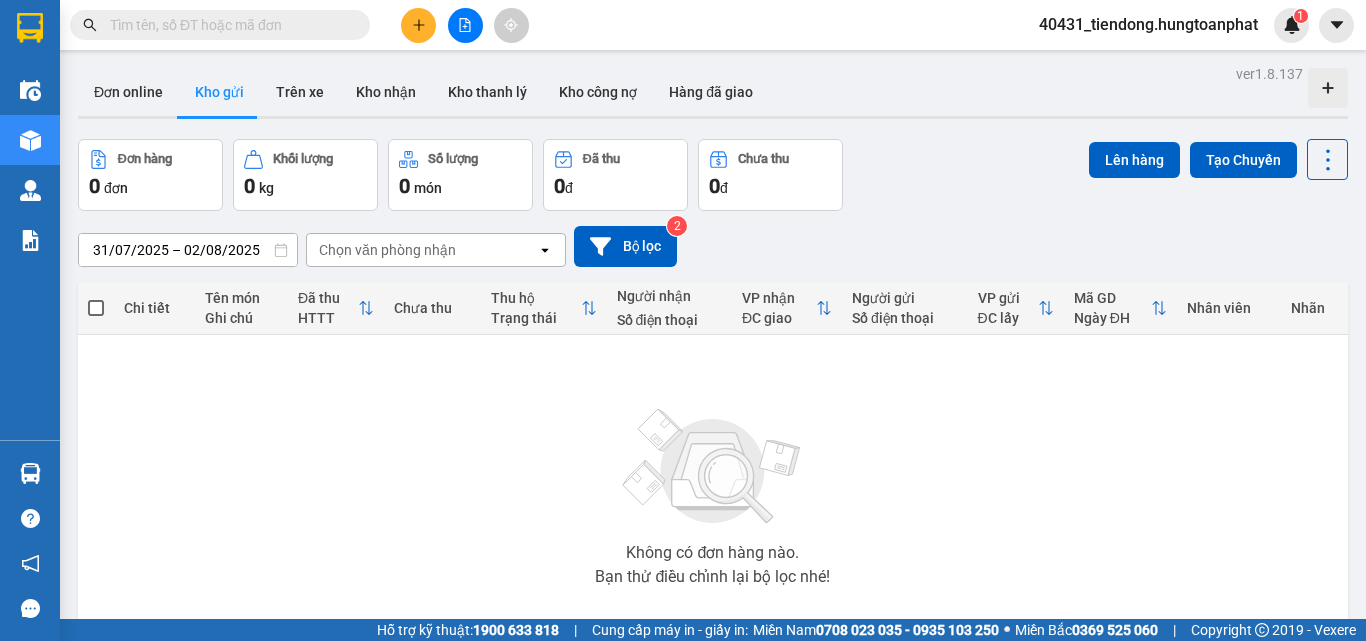 click at bounding box center (30, 473) 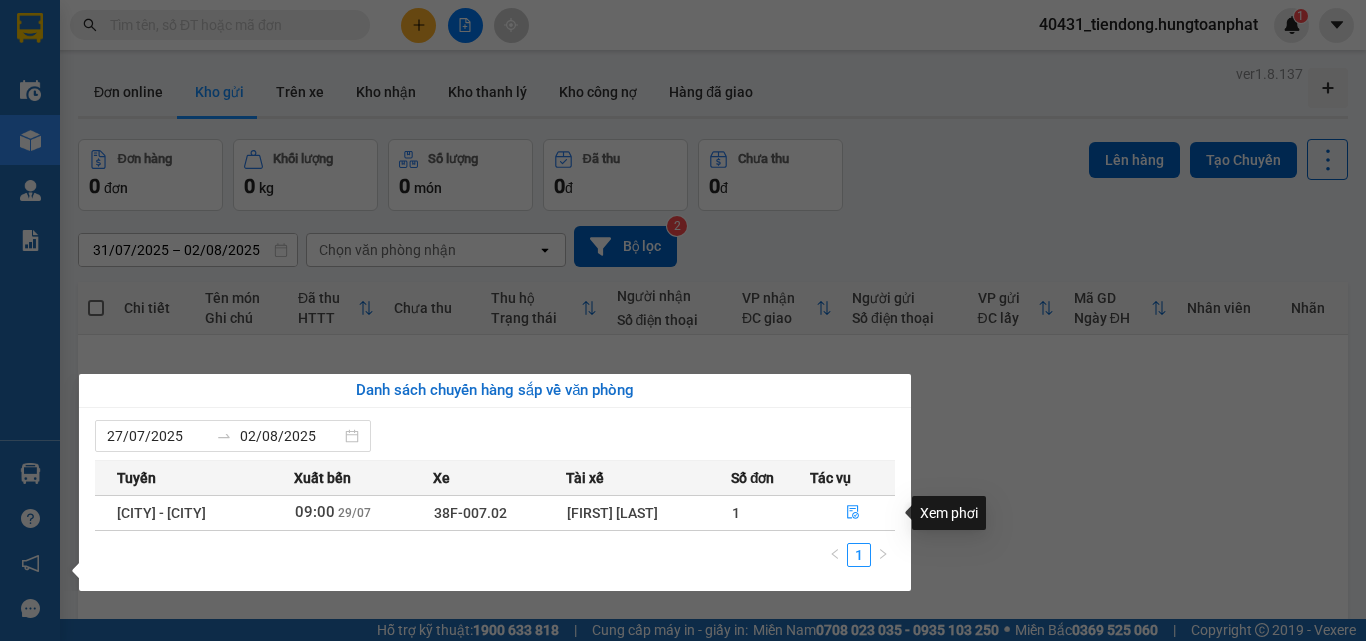 click on "Kết quả tìm kiếm ( 0 )  Bộ lọc  No Data 40431_tiendong.hungtoanphat 1     Điều hành xe     Kho hàng mới     Quản Lý Quản lý thu hộ Quản lý chuyến Quản lý khách hàng Quản lý khách hàng mới Quản lý giao nhận mới Quản lý kiểm kho     Báo cáo  11. Báo cáo đơn giao nhận nội bộ 09. Chi tiết đơn hàng nhà xe  1B. Chi tiết đơn hàng toàn nhà xe 2. Báo cáo doanh thu các văn phòng ( không có công nợ ) 3. Thống kê nhận và gửi hàng theo văn phòng (thu hộ) 5. Báo cáo COD 5. Doanh số theo xe, tài xế ( mới) 6. Doanh số theo người giao 8. Chi tiết đơn hàng theo ngày gửi hàng ( mới) Báo cáo đơn hàng hủy Hàng sắp về Hướng dẫn sử dụng Giới thiệu Vexere, nhận hoa hồng Phản hồi Phần mềm hỗ trợ bạn tốt chứ? ver  1.8.137 Đơn online Kho gửi Trên xe Kho nhận Kho thanh lý Kho công nợ Hàng đã giao Đơn hàng 0 đơn Khối lượng 0 kg Số lượng" at bounding box center [683, 320] 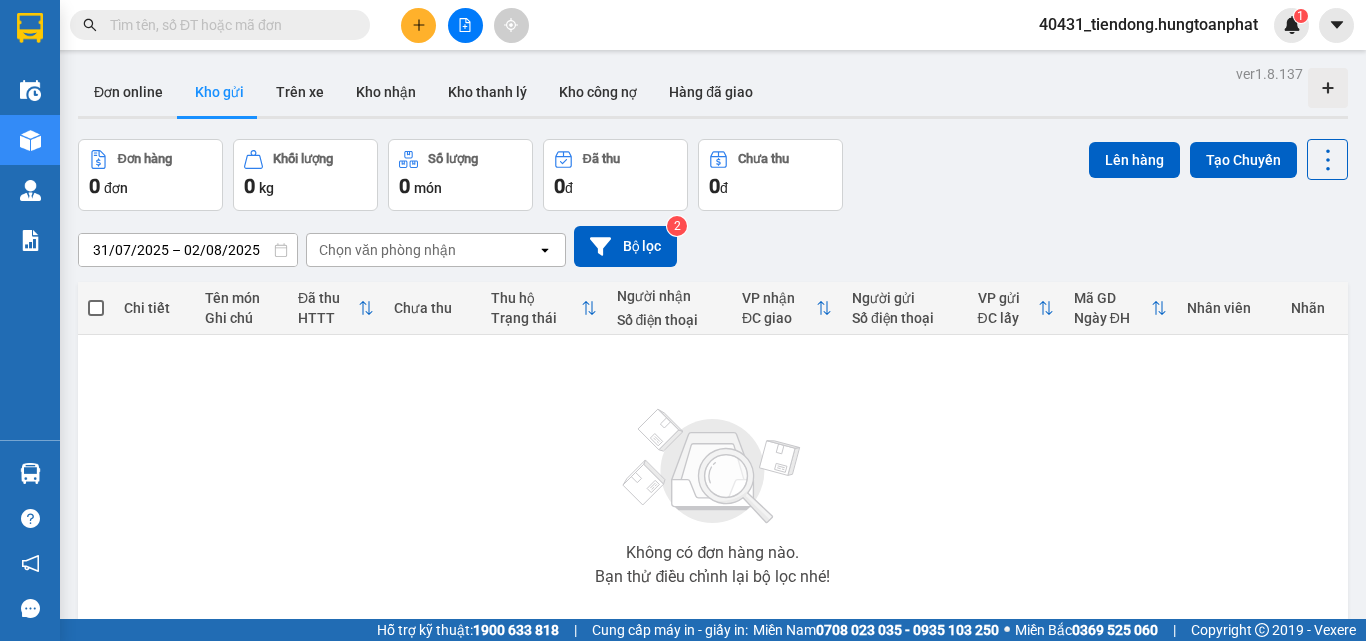 click on "40431_tiendong.hungtoanphat" at bounding box center [1148, 24] 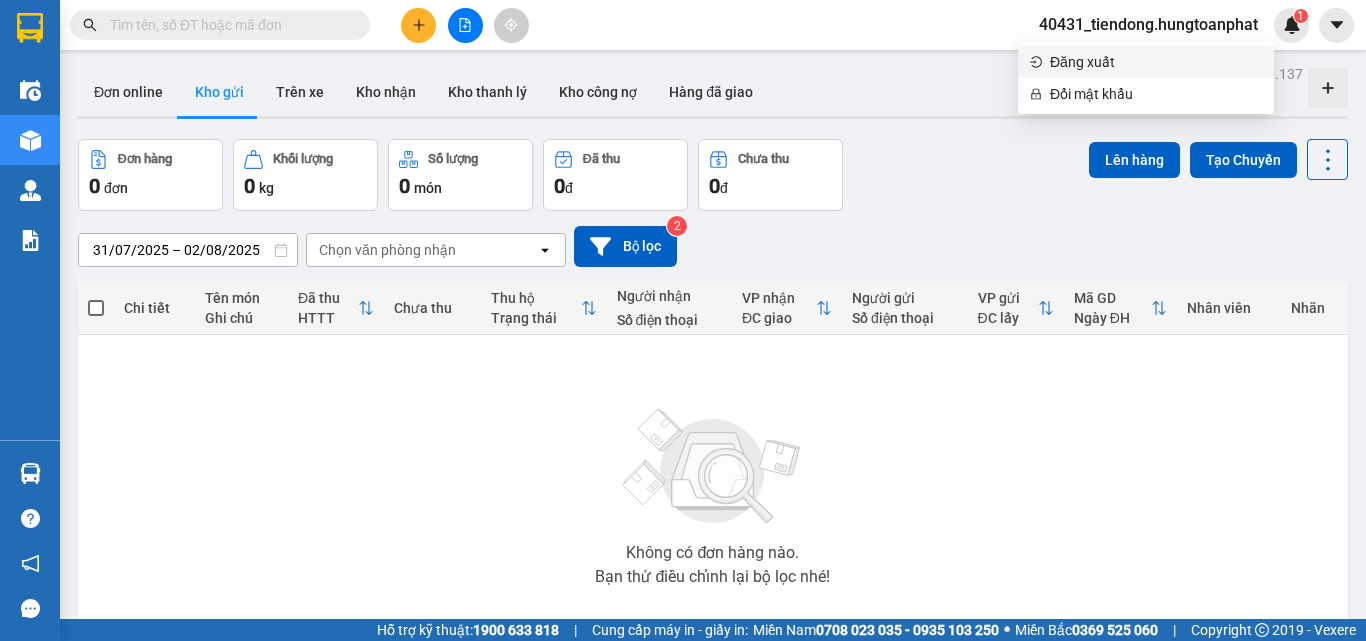 click on "Đăng xuất" at bounding box center [1156, 62] 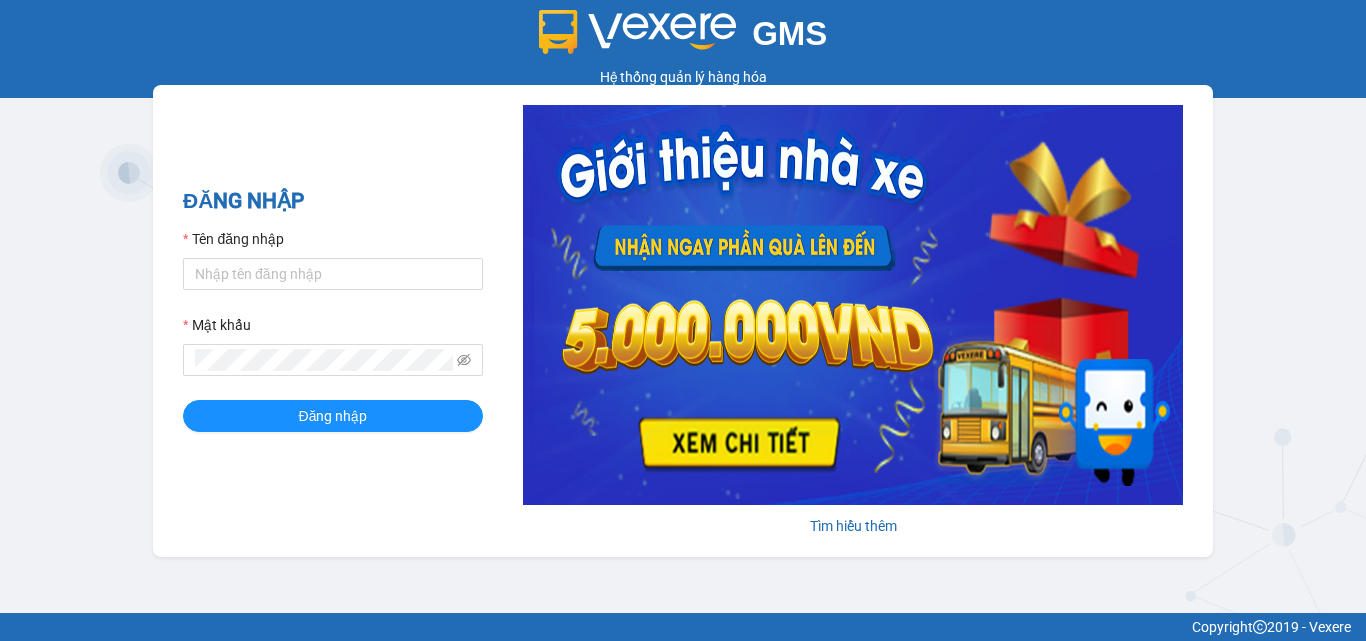 scroll, scrollTop: 0, scrollLeft: 0, axis: both 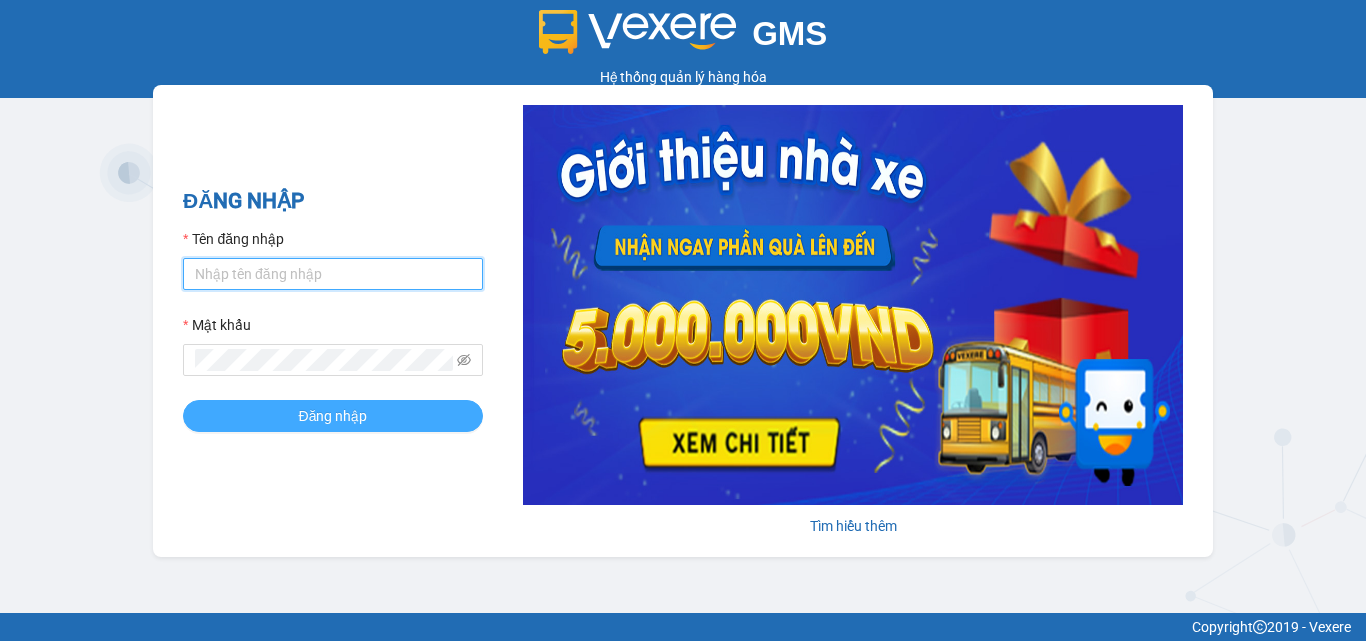 type on "tiendong.hungtoanphat" 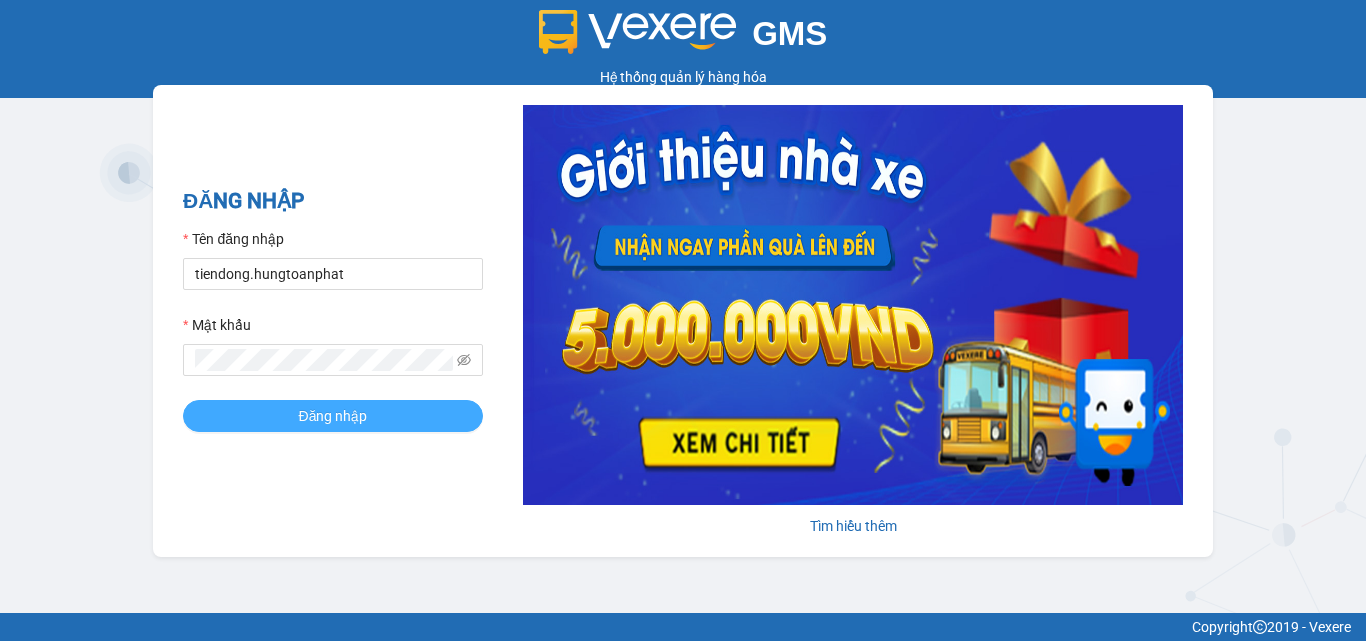 drag, startPoint x: 337, startPoint y: 412, endPoint x: 361, endPoint y: 411, distance: 24.020824 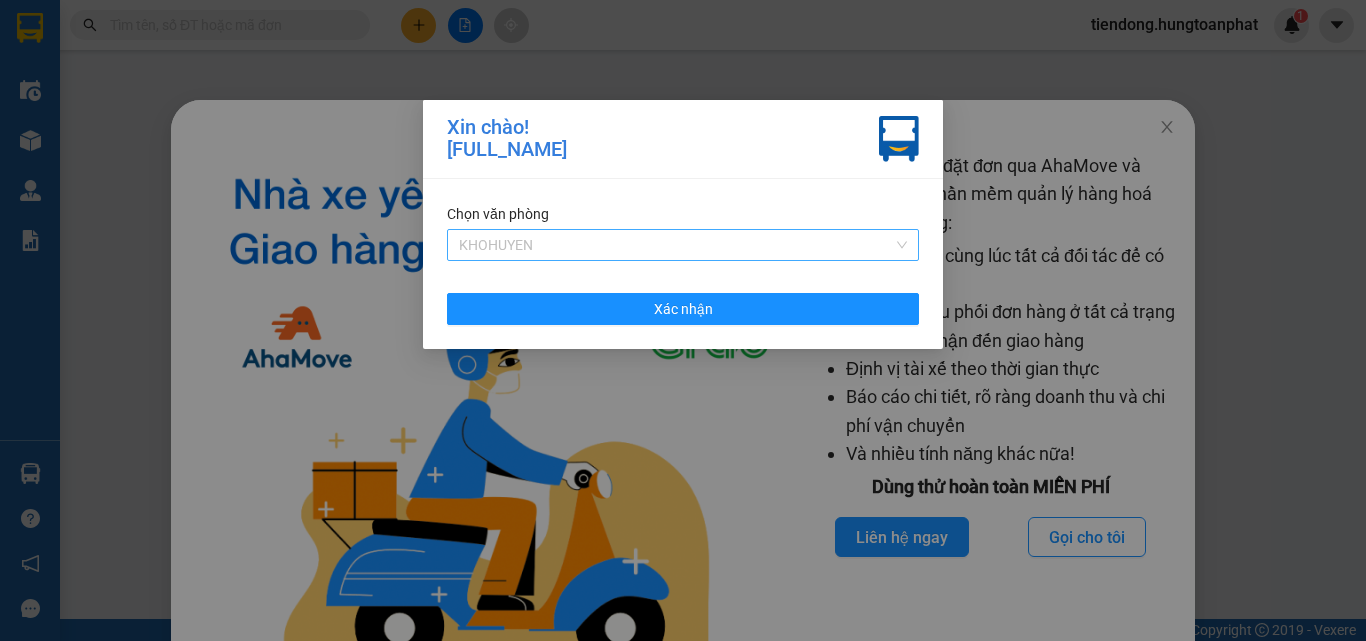 click on "KHOHUYEN" at bounding box center (683, 245) 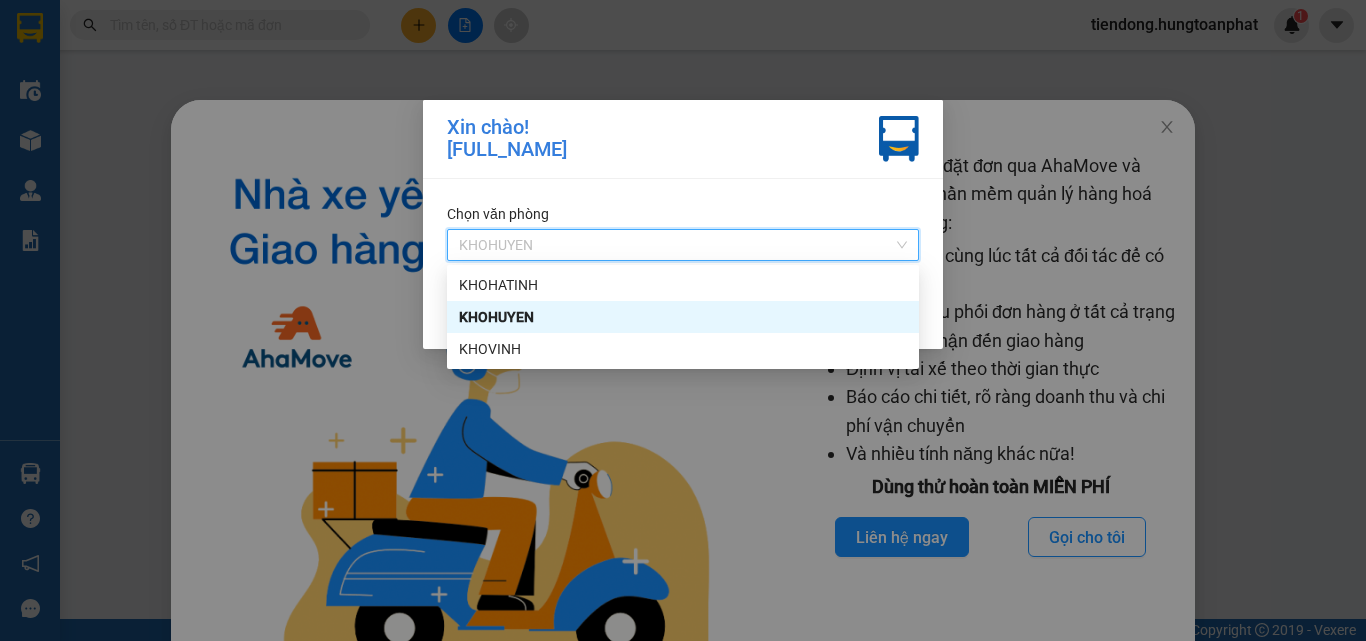 click on "KHOHUYEN" at bounding box center (683, 317) 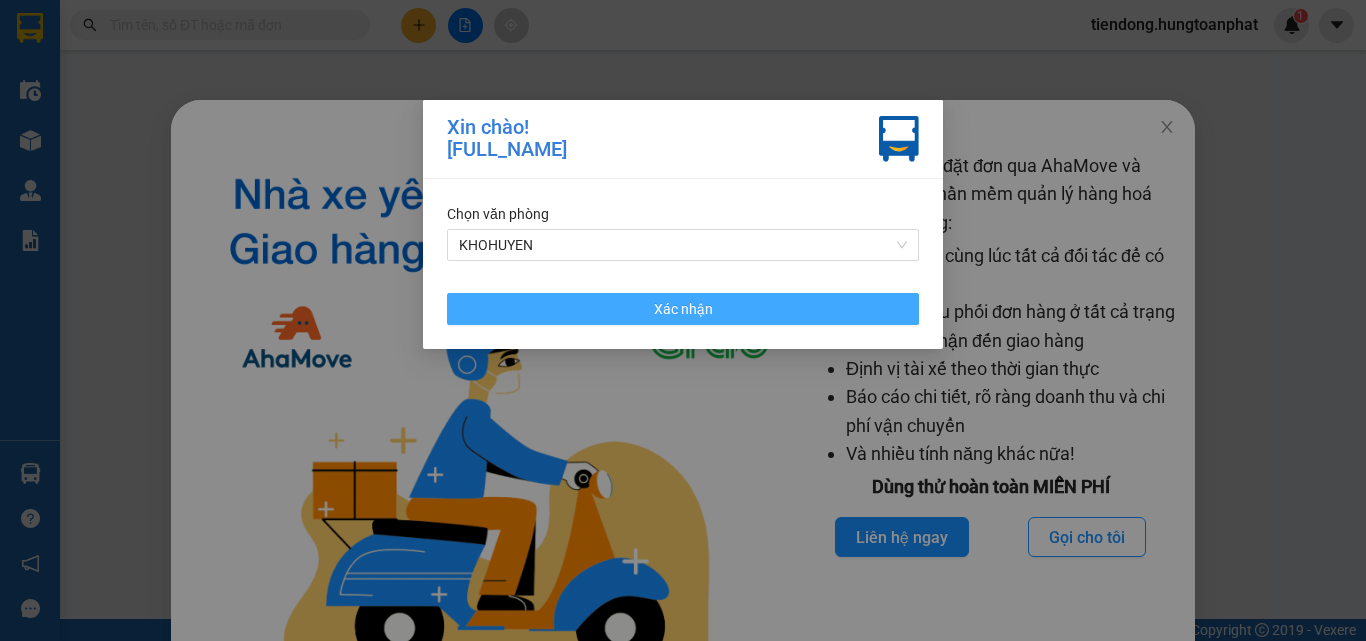 click on "Xác nhận" at bounding box center (683, 309) 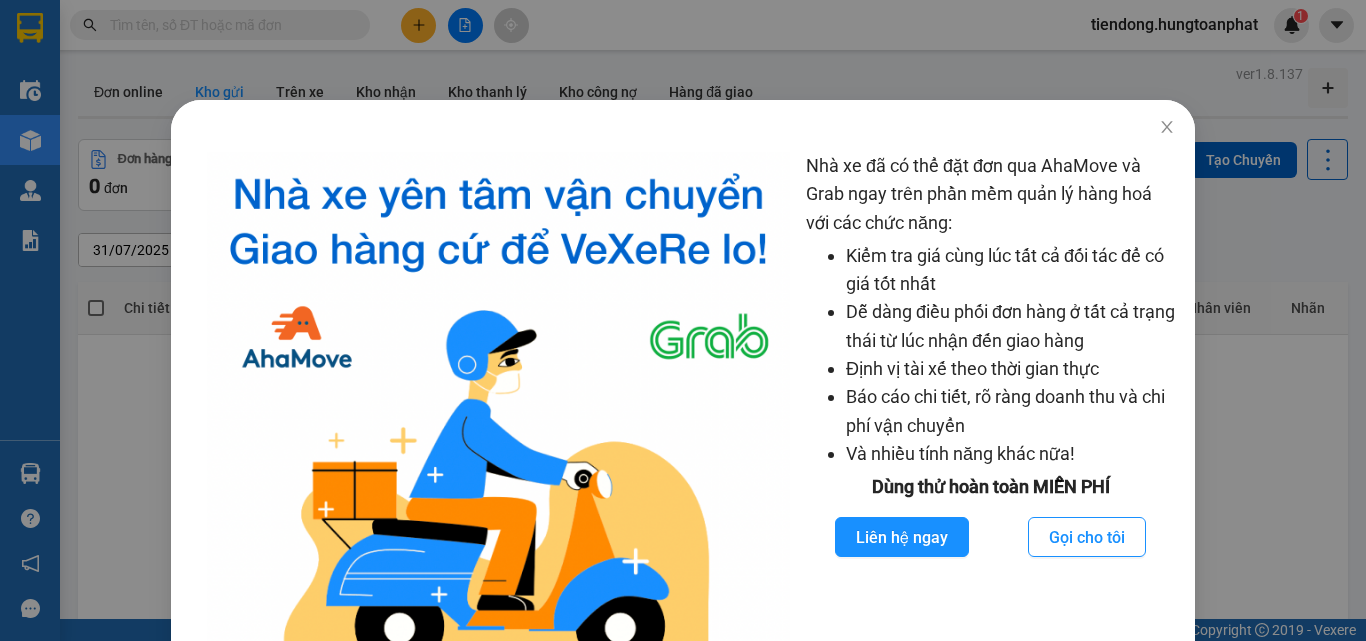 click on "Nhà xe đã có thể đặt đơn qua AhaMove và Grab ngay trên phần mềm quản lý hàng hoá với các chức năng: Kiểm tra giá cùng lúc tất cả đối tác để có giá tốt nhất Dễ dàng điều phối đơn hàng ở tất cả trạng thái từ lúc nhận đến giao hàng Định vị tài xế theo thời gian thực Báo cáo chi tiết, rõ ràng doanh thu và chi phí vận chuyển Và nhiều tính năng khác nữa! Dùng thử hoàn toàn MIỄN PHÍ Liên hệ ngay Gọi cho tôi" at bounding box center (683, 320) 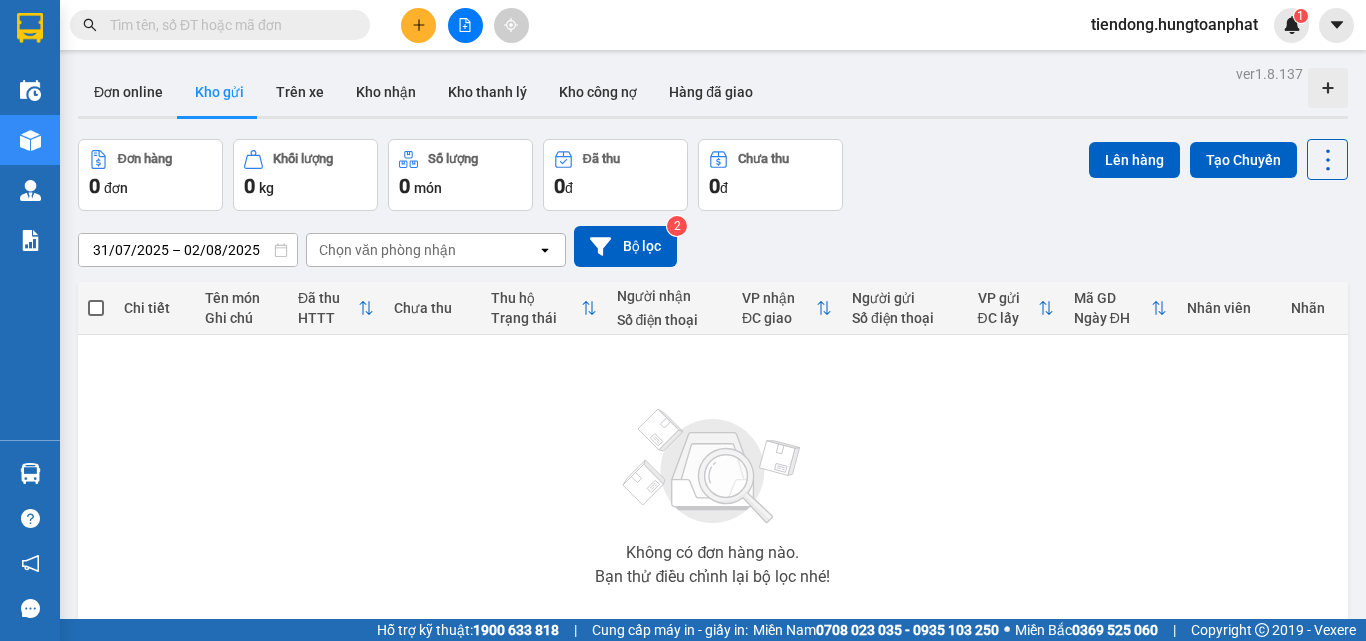 click at bounding box center (30, 473) 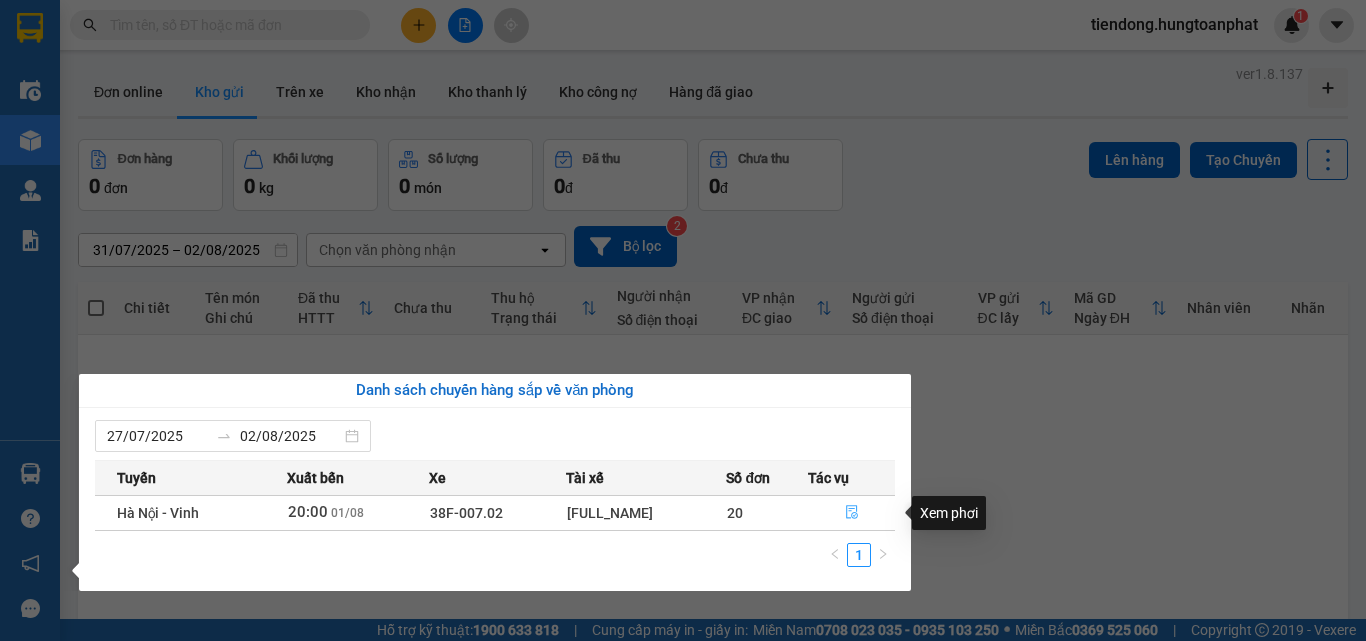 click 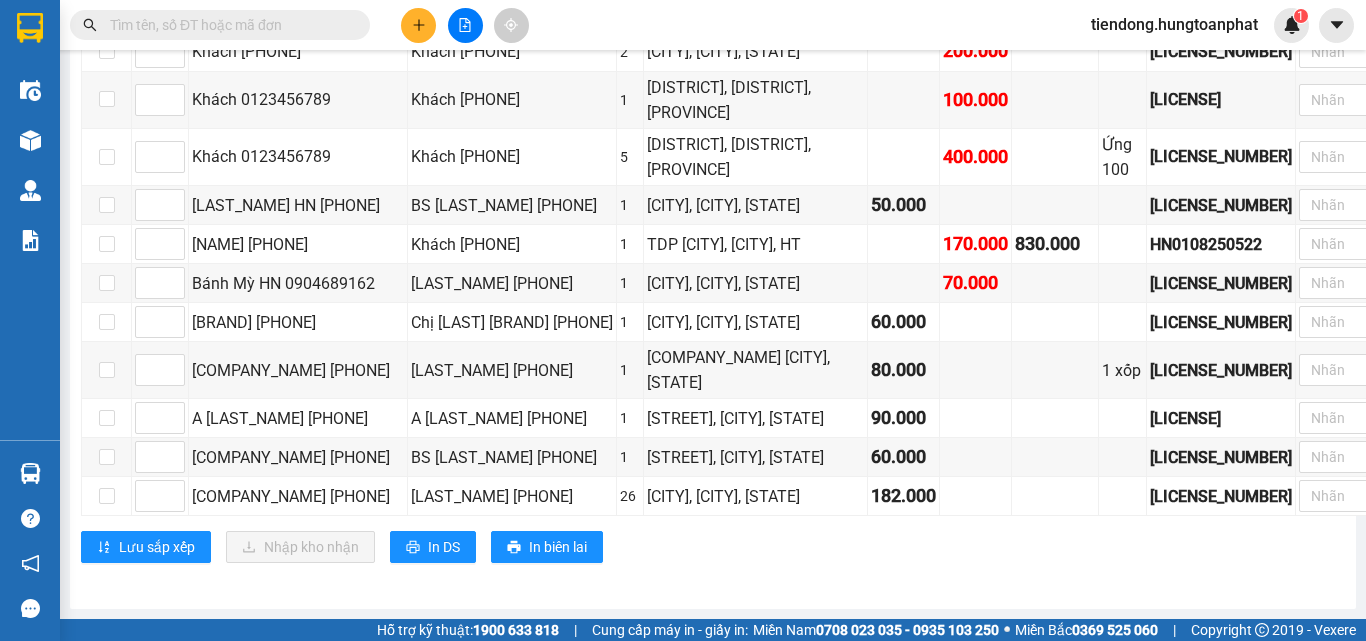 scroll, scrollTop: 9606, scrollLeft: 0, axis: vertical 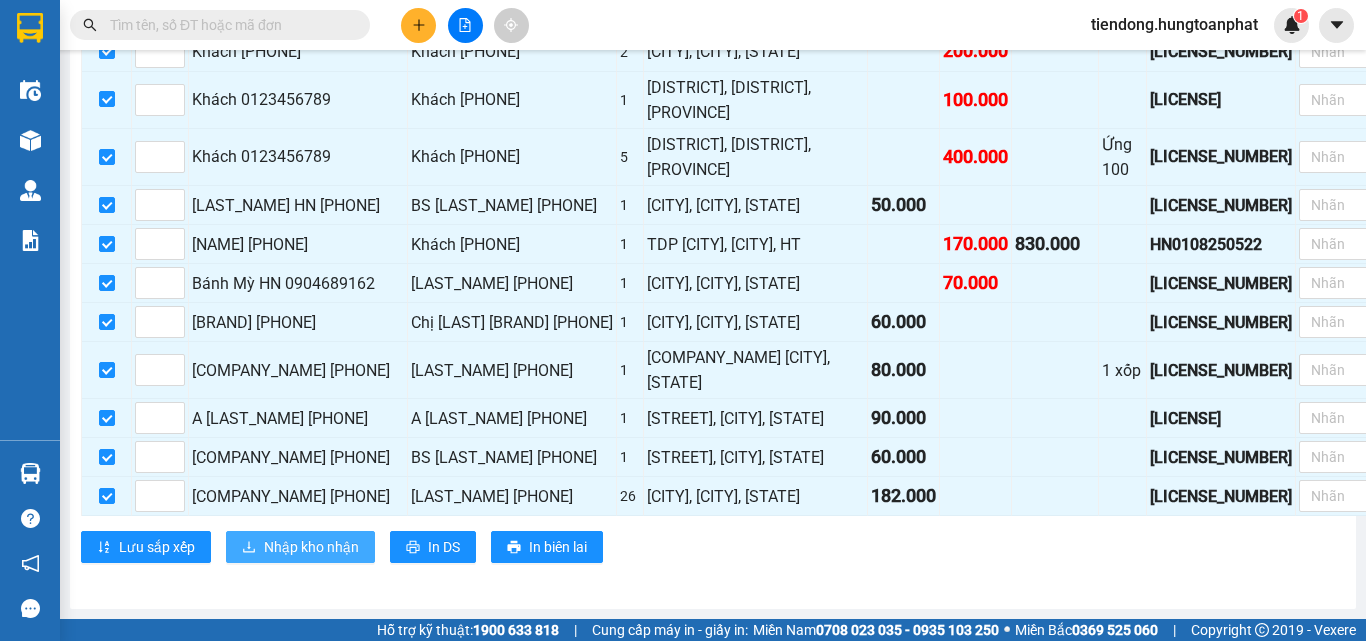 click on "Nhập kho nhận" at bounding box center [300, 547] 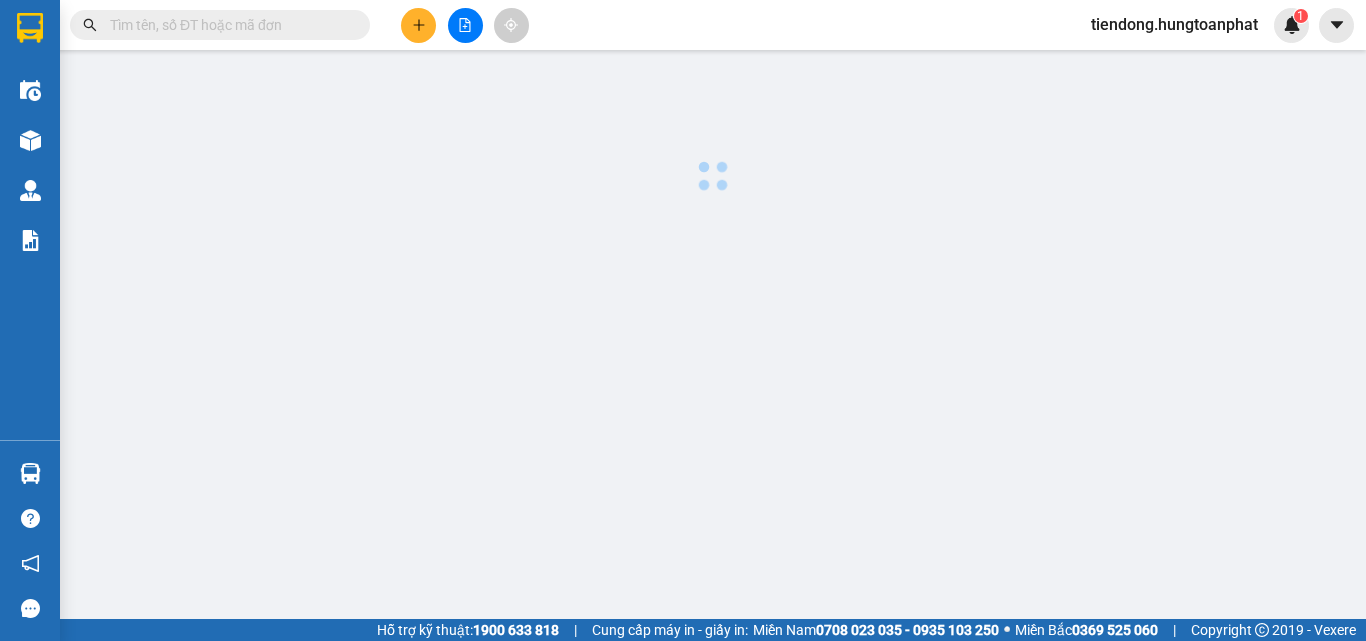 scroll, scrollTop: 0, scrollLeft: 0, axis: both 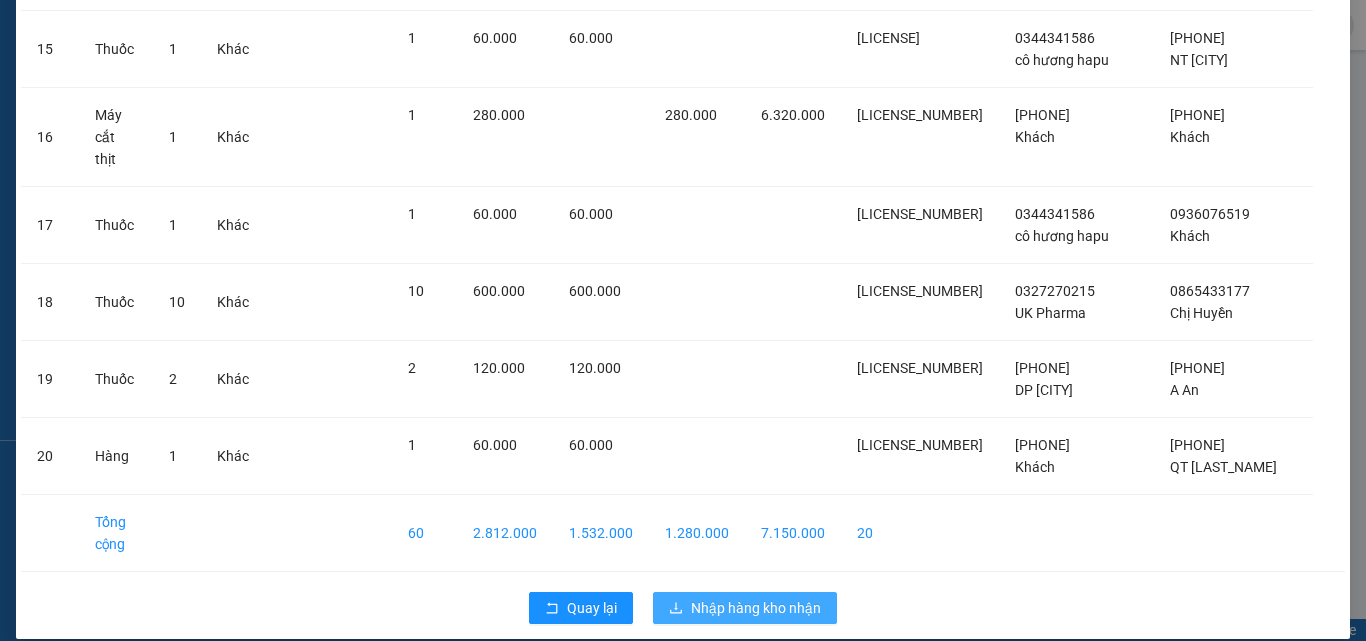 click on "Nhập hàng kho nhận" at bounding box center (756, 608) 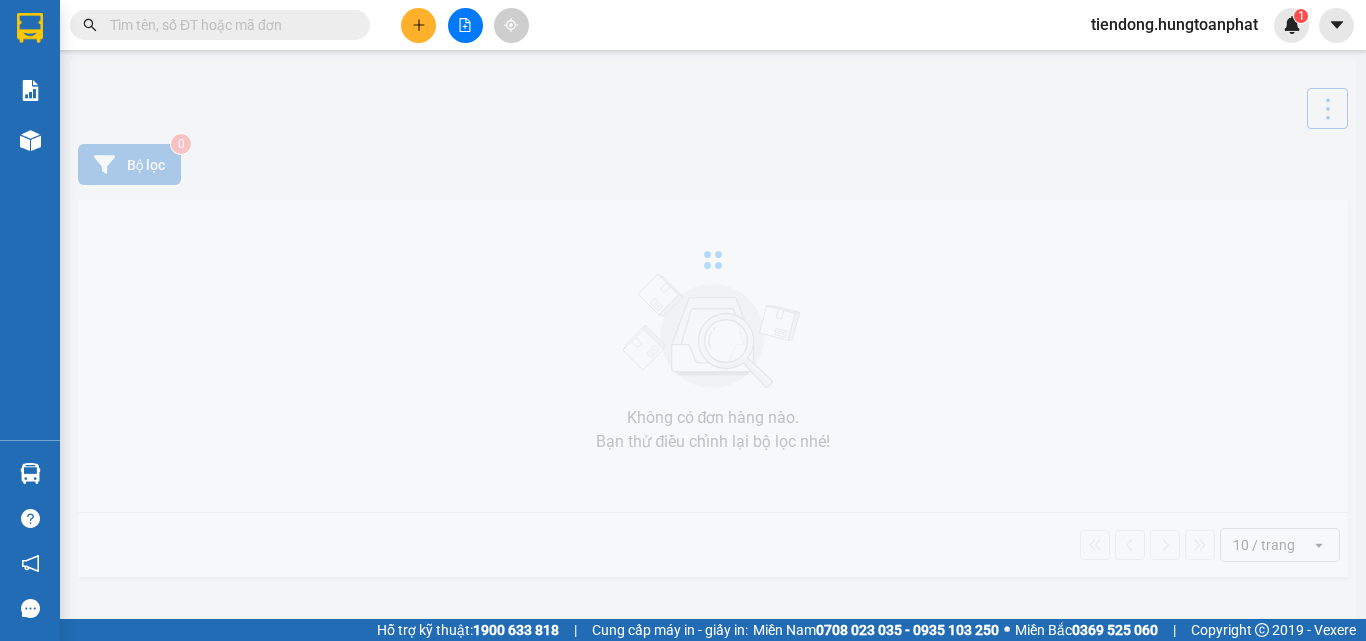 scroll, scrollTop: 0, scrollLeft: 0, axis: both 